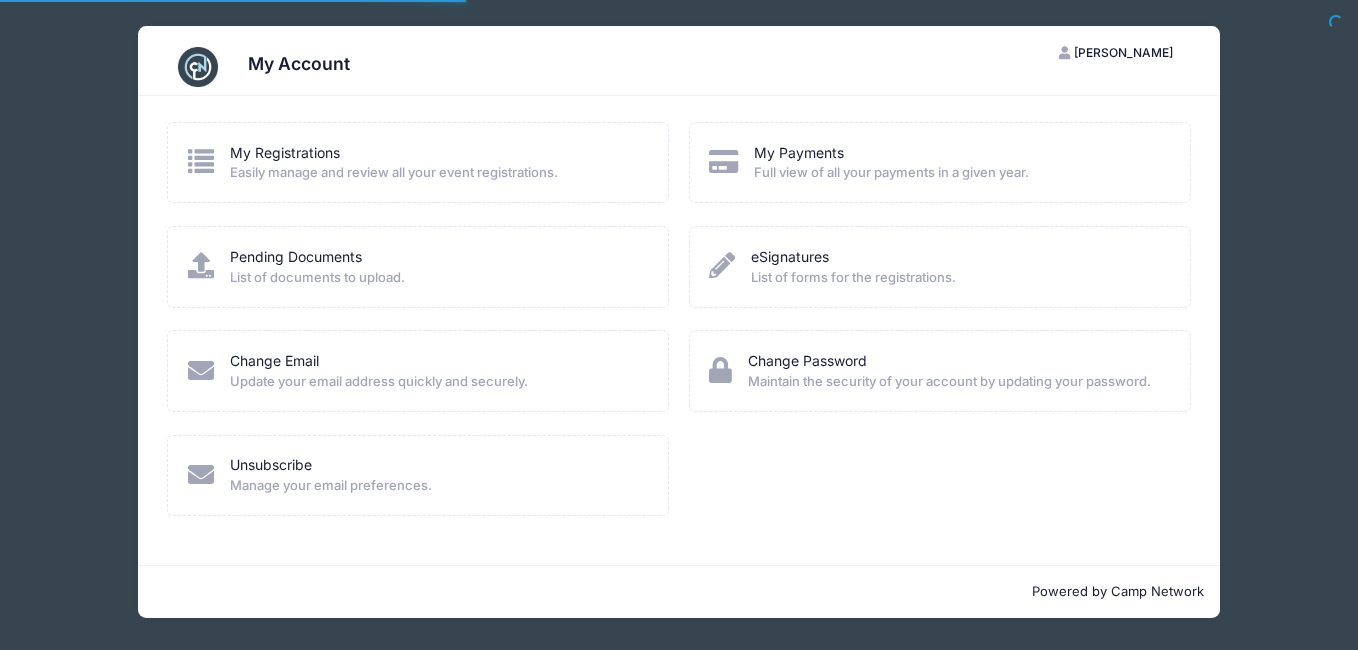 scroll, scrollTop: 0, scrollLeft: 0, axis: both 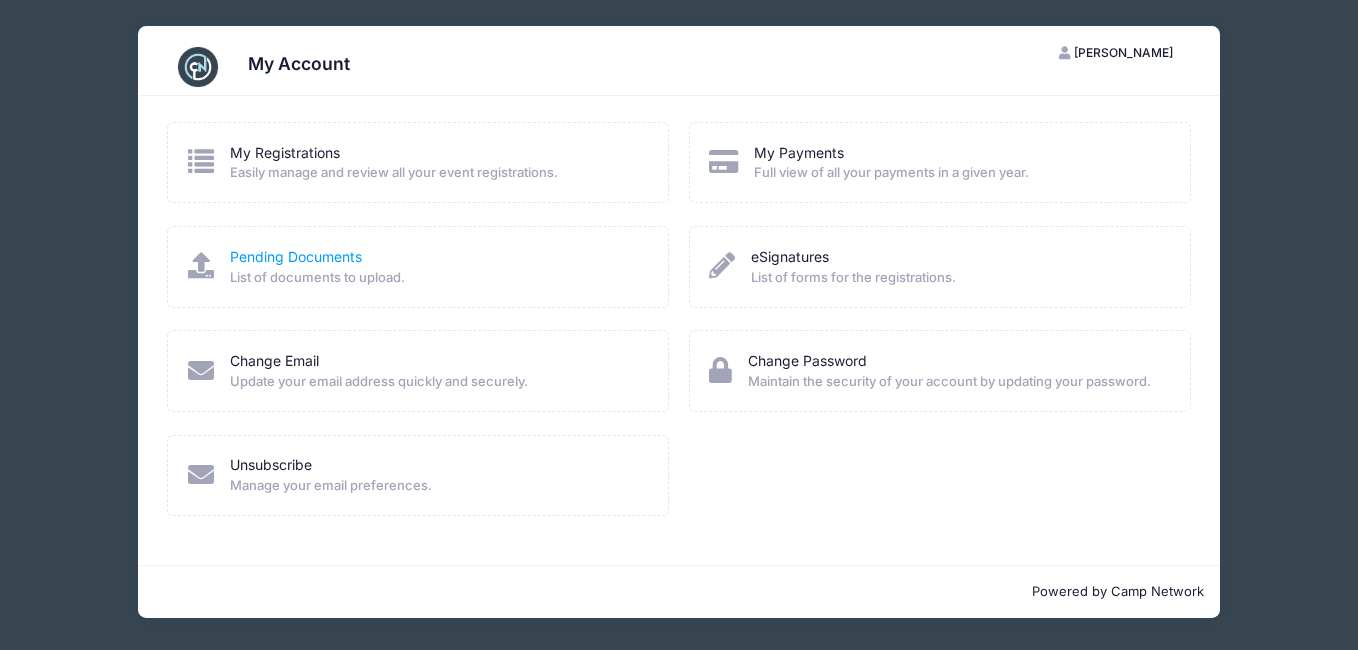 click on "Pending Documents" at bounding box center [296, 256] 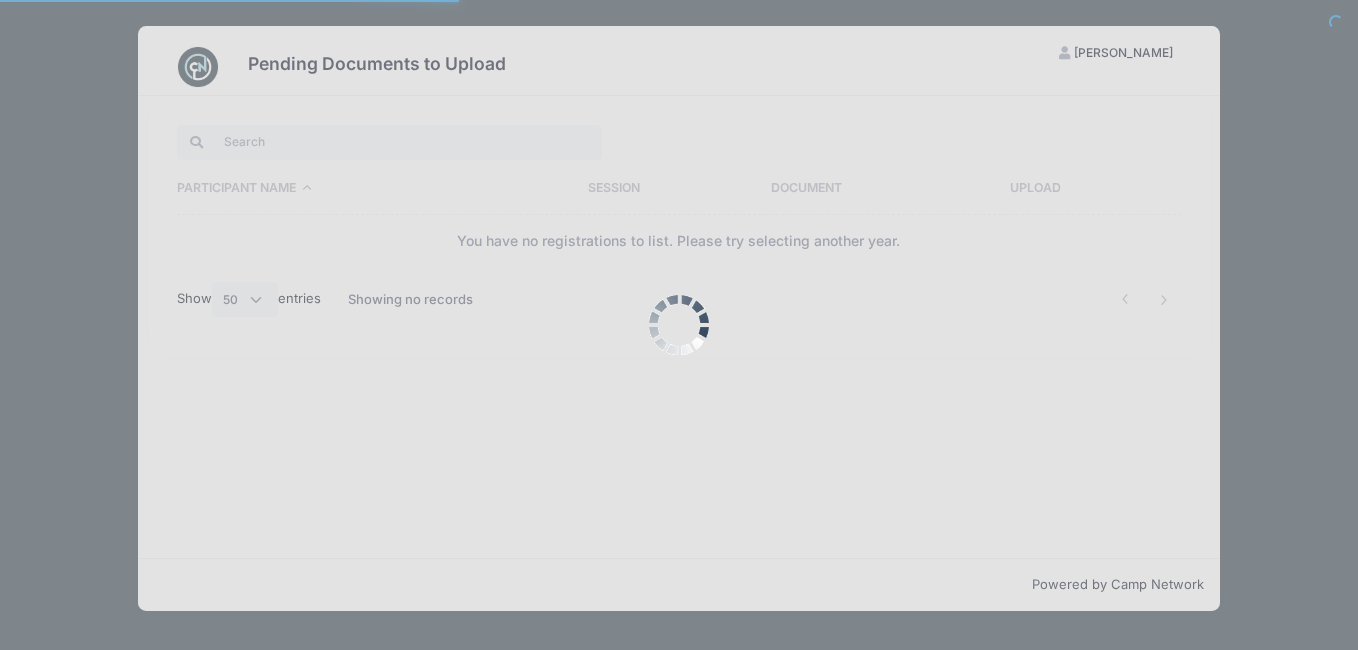 select on "50" 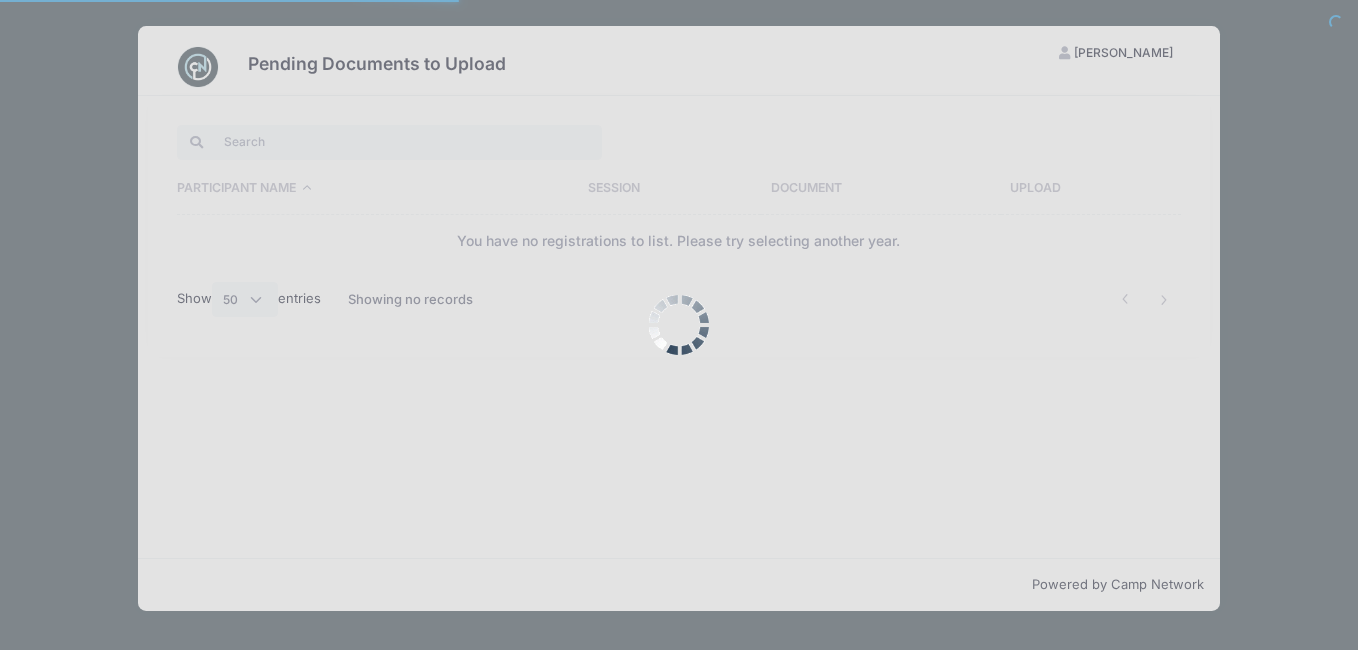 scroll, scrollTop: 0, scrollLeft: 0, axis: both 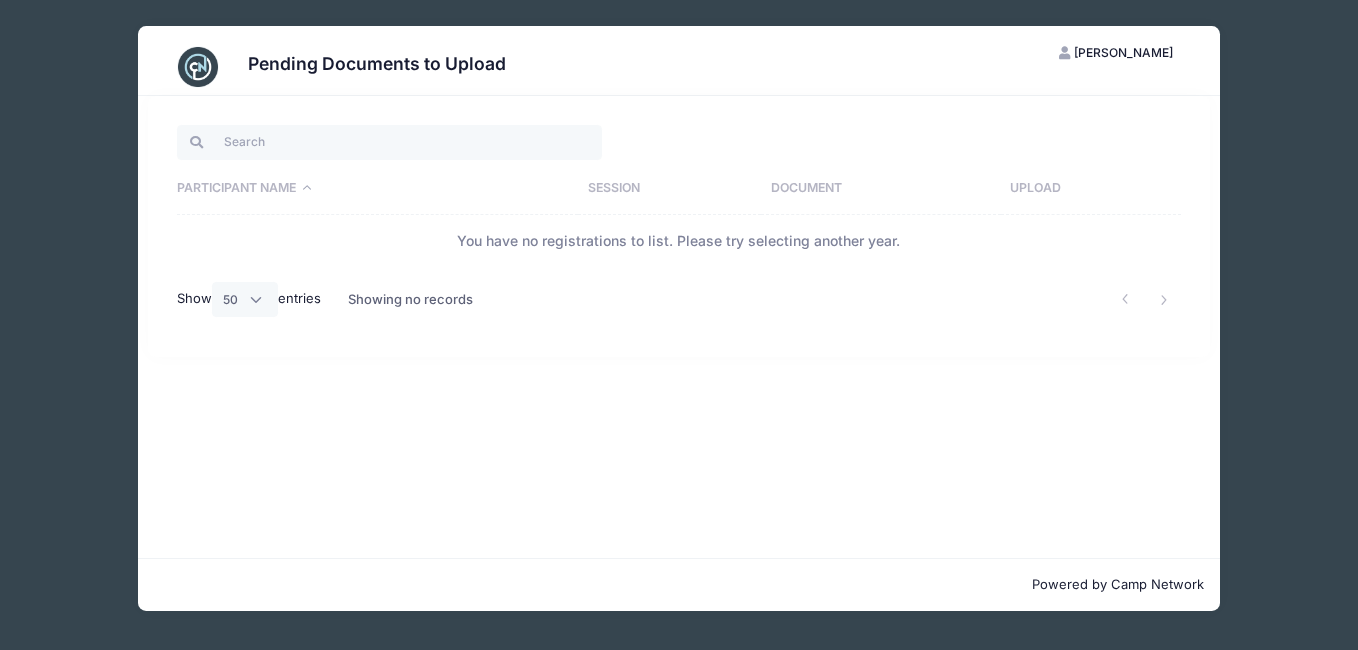 click on "Upload" at bounding box center [1091, 189] 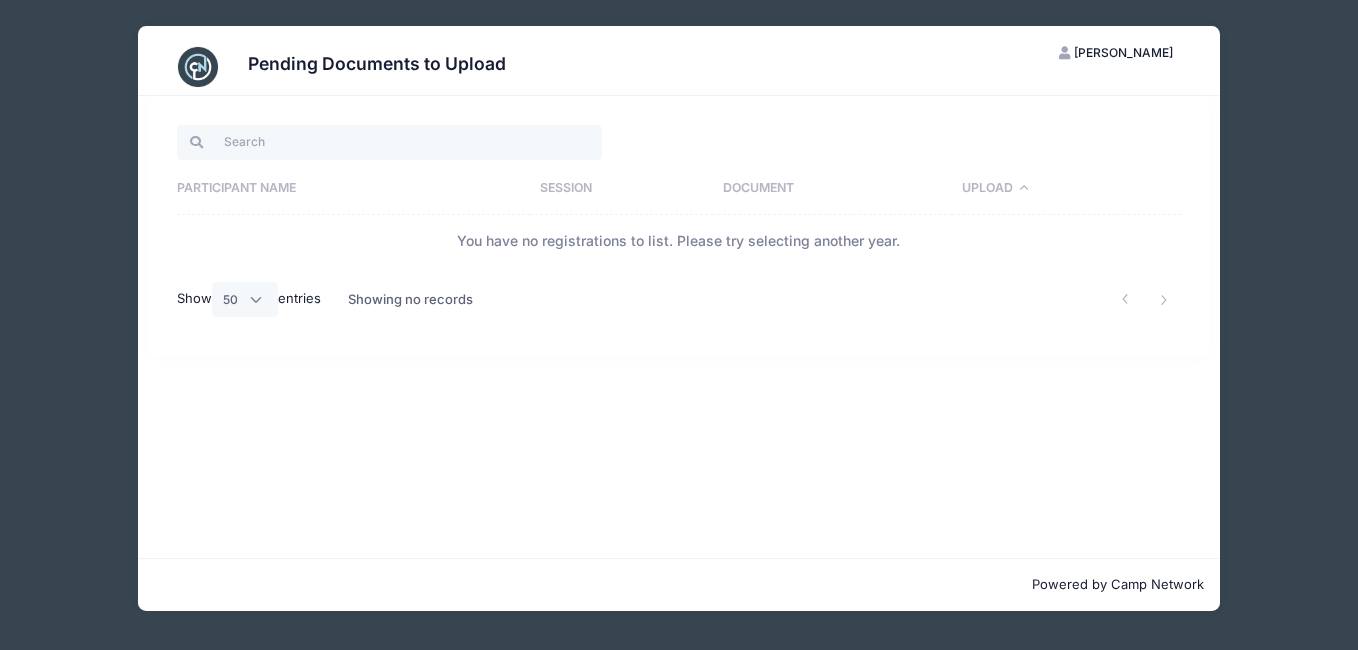 click on "Document" at bounding box center (832, 189) 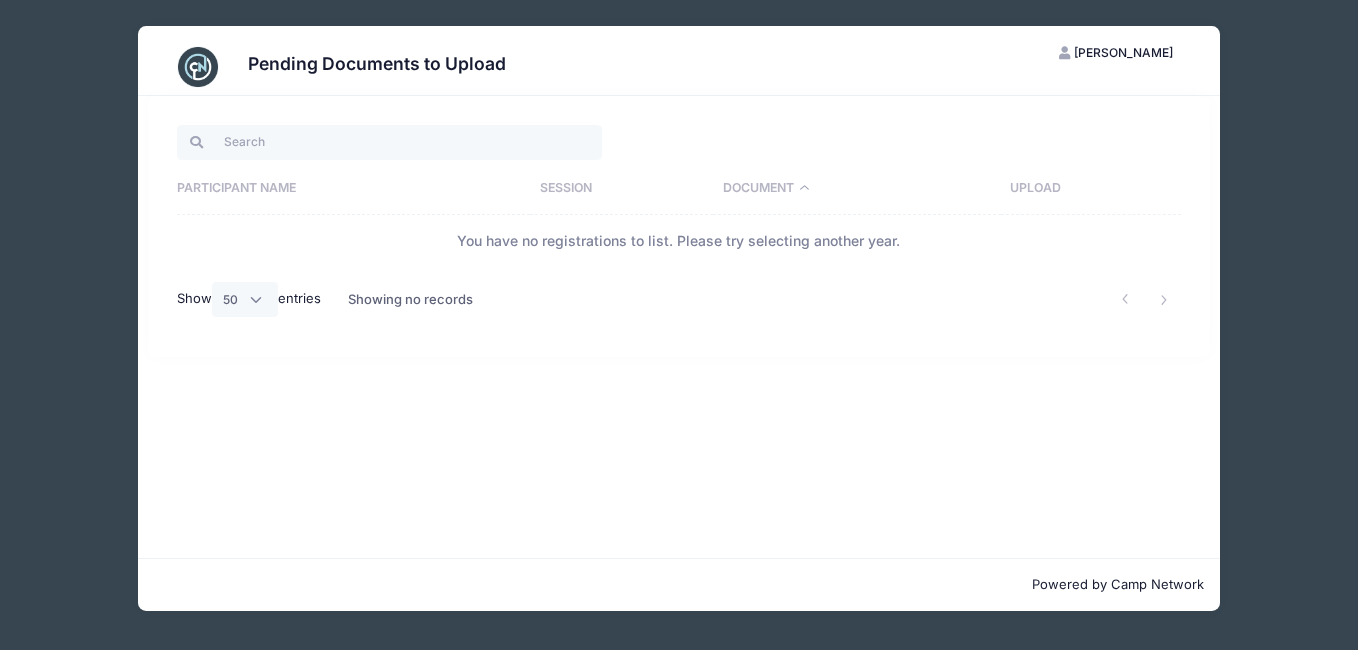 click on "Participant Name" at bounding box center [353, 189] 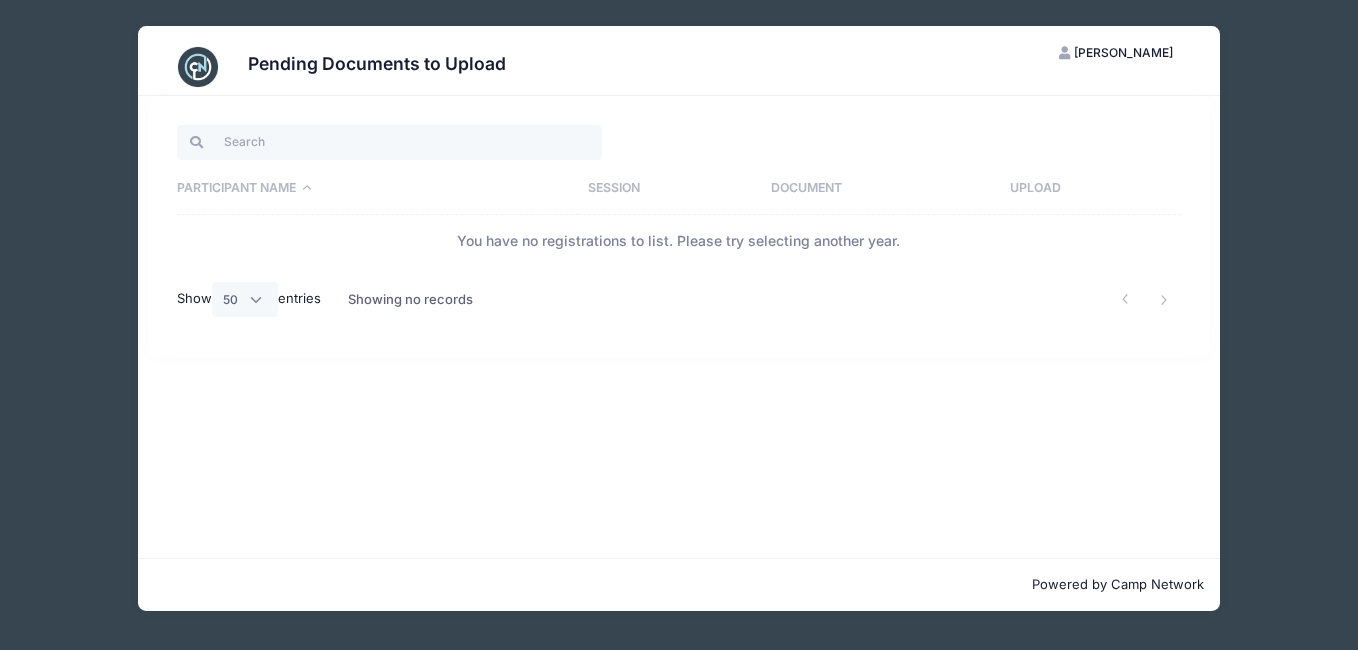 click on "Participant Name" at bounding box center [377, 189] 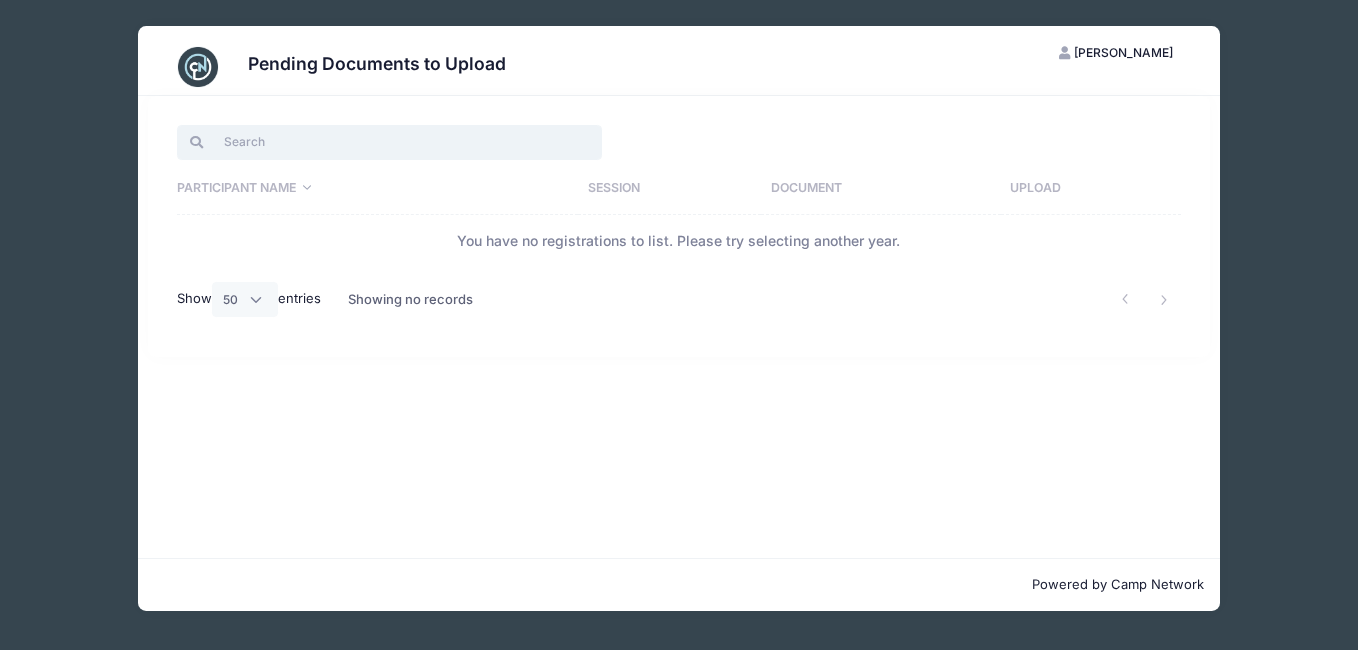 click at bounding box center [389, 142] 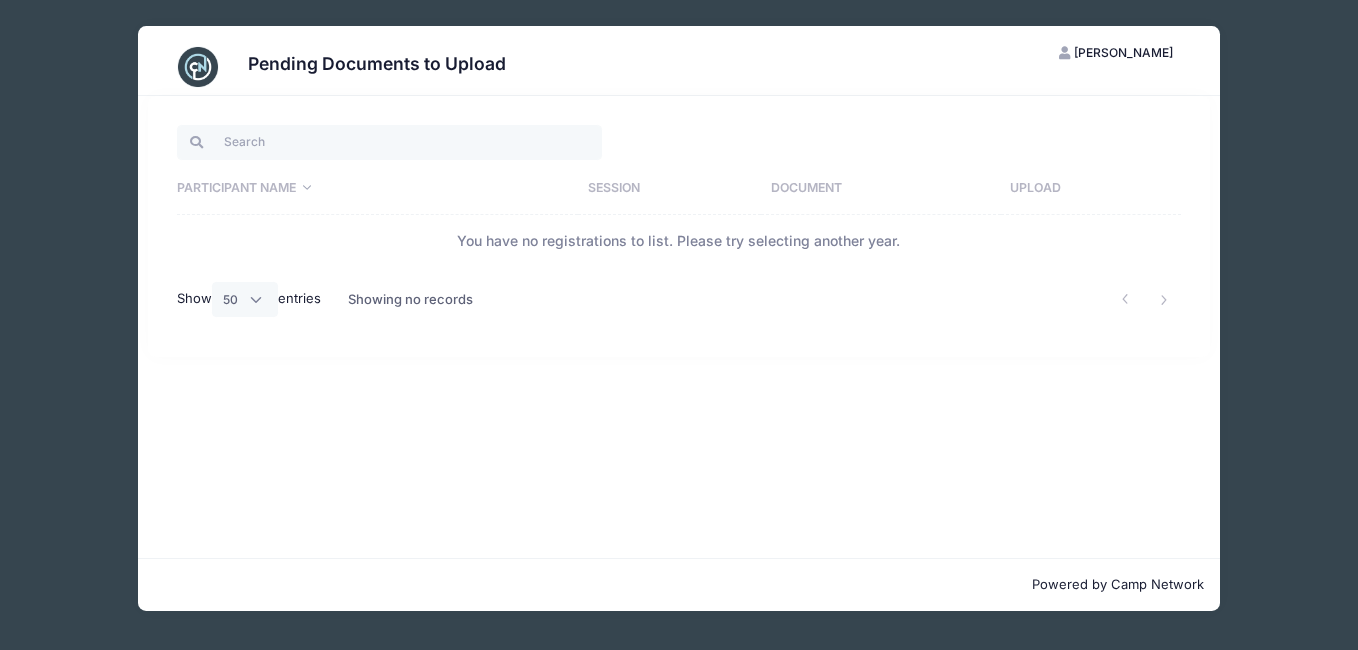 click on "Session" at bounding box center (669, 189) 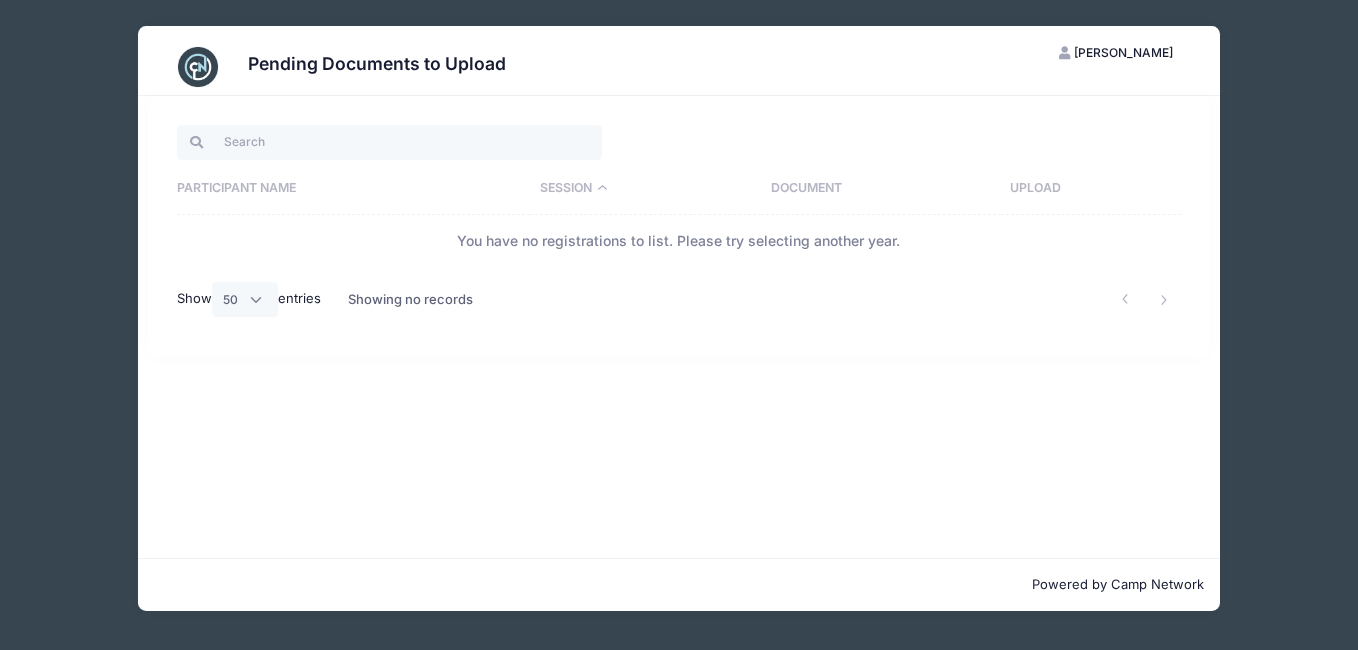 click on "[PERSON_NAME]" at bounding box center [1123, 52] 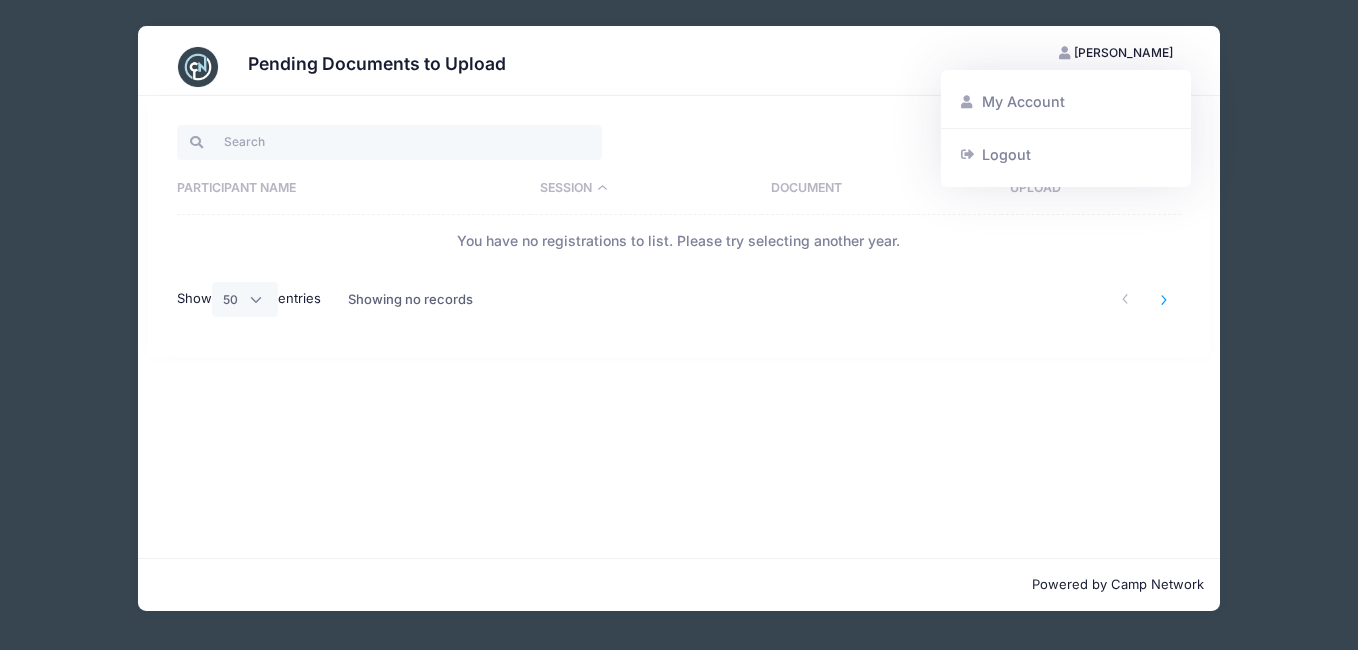 click at bounding box center [1164, 299] 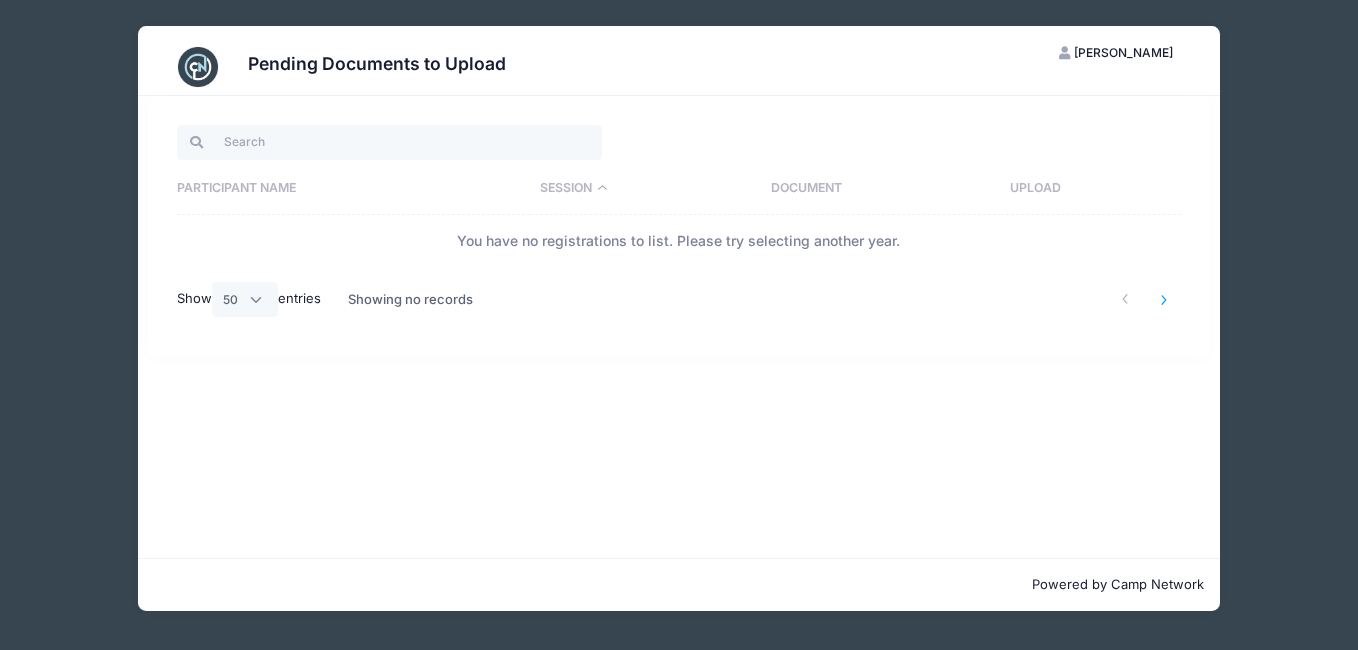 click at bounding box center (1164, 299) 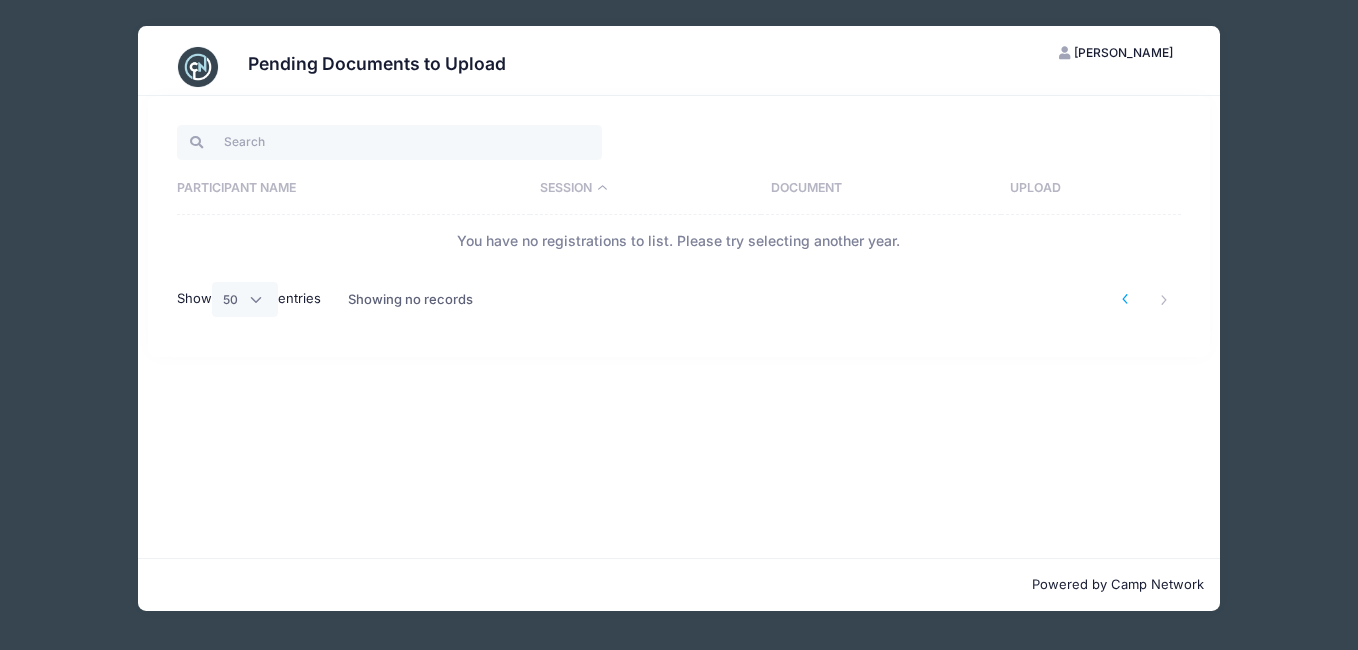 click at bounding box center (1125, 299) 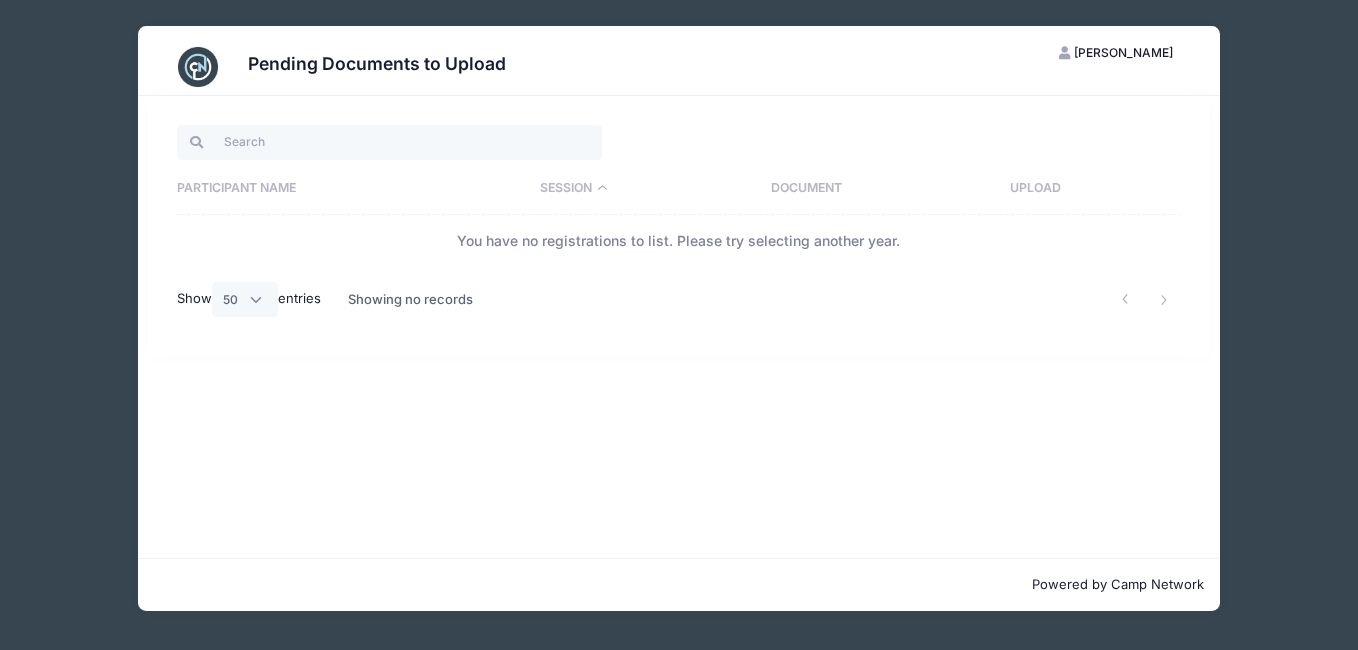 click at bounding box center [198, 67] 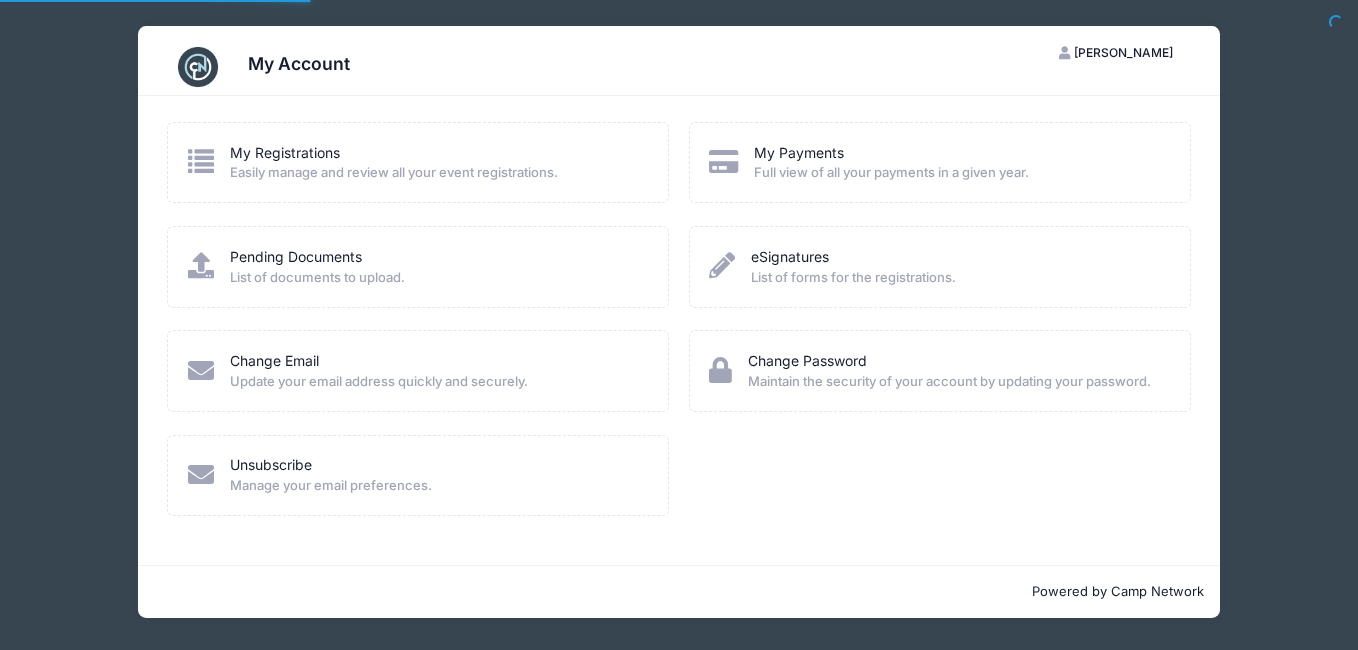 scroll, scrollTop: 0, scrollLeft: 0, axis: both 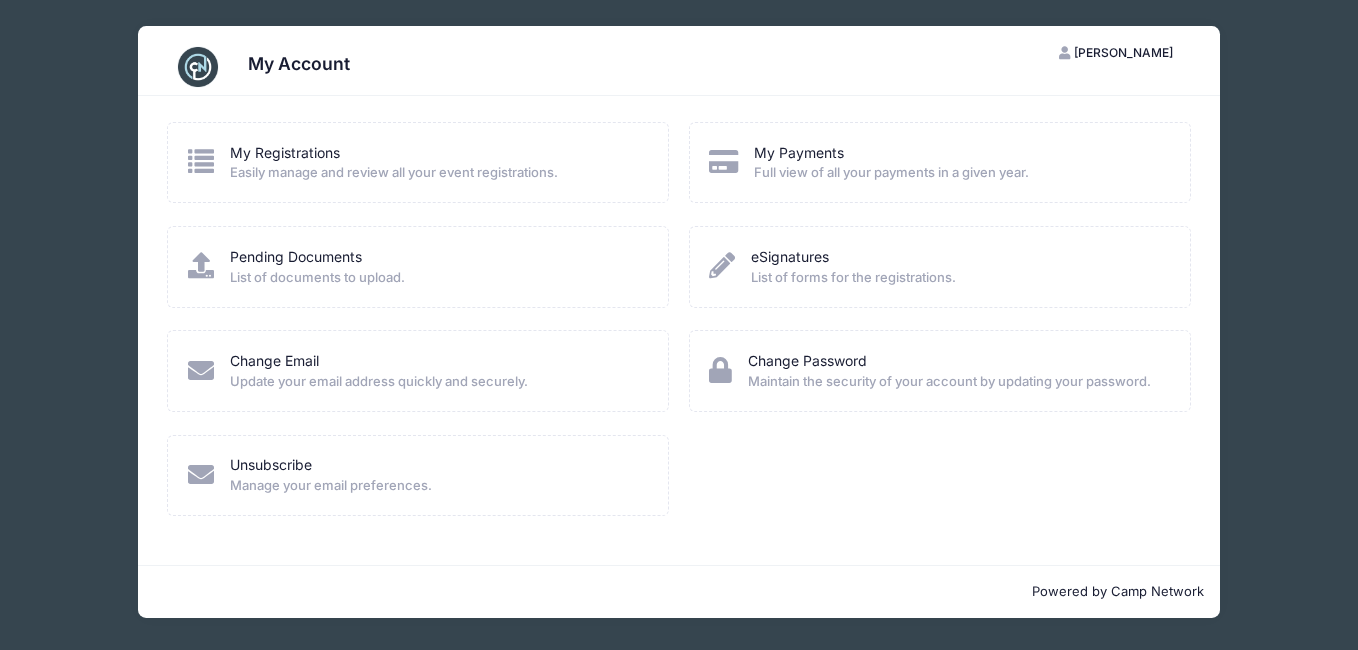 drag, startPoint x: 271, startPoint y: 54, endPoint x: 960, endPoint y: 494, distance: 817.50903 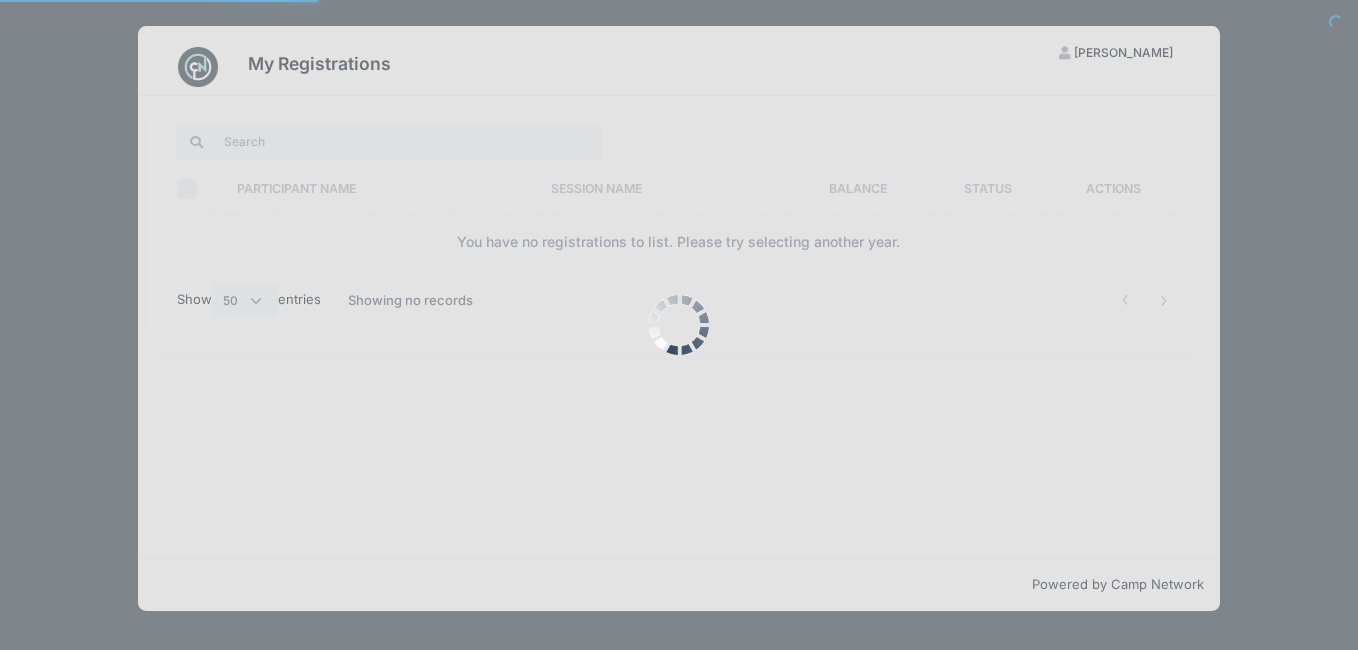 select on "50" 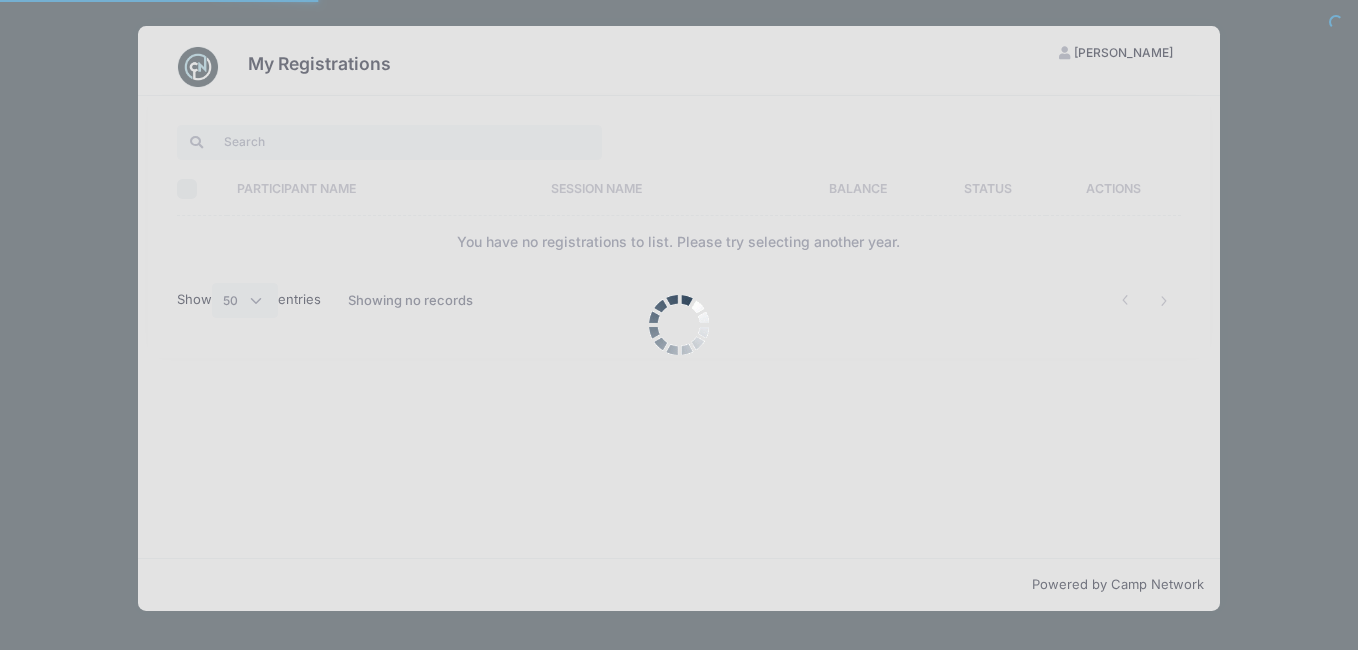 scroll, scrollTop: 0, scrollLeft: 0, axis: both 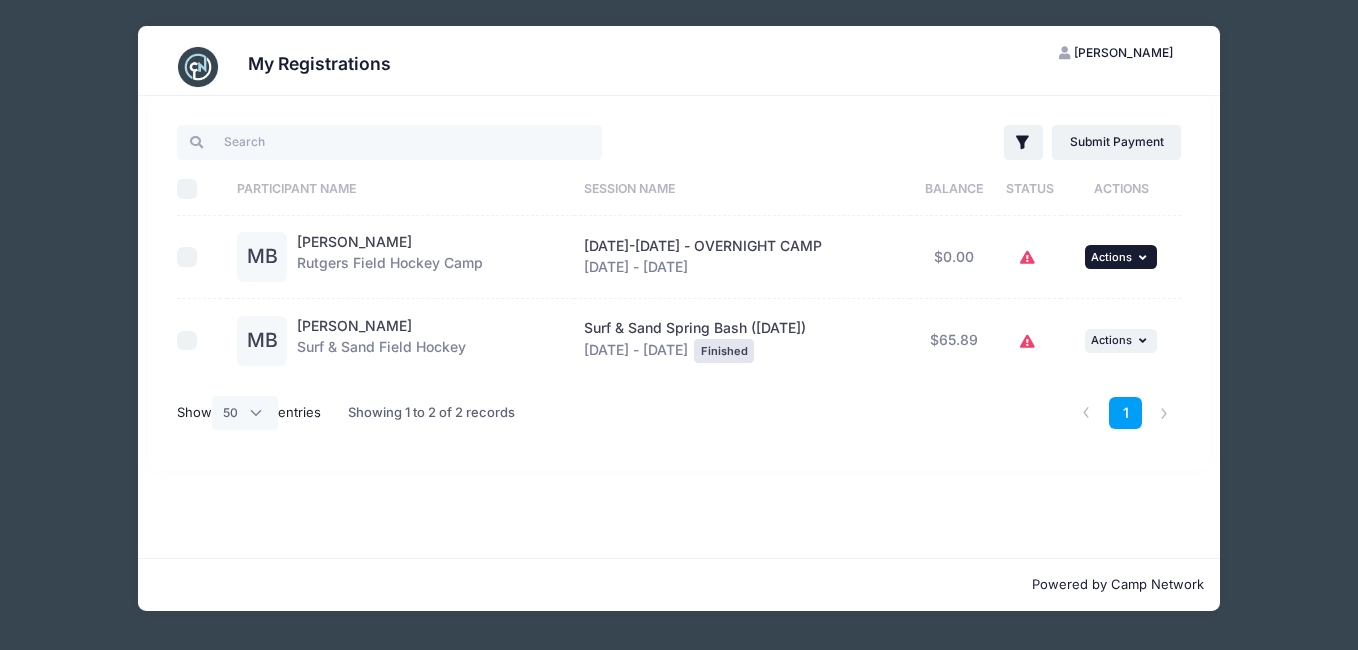 click at bounding box center [1145, 257] 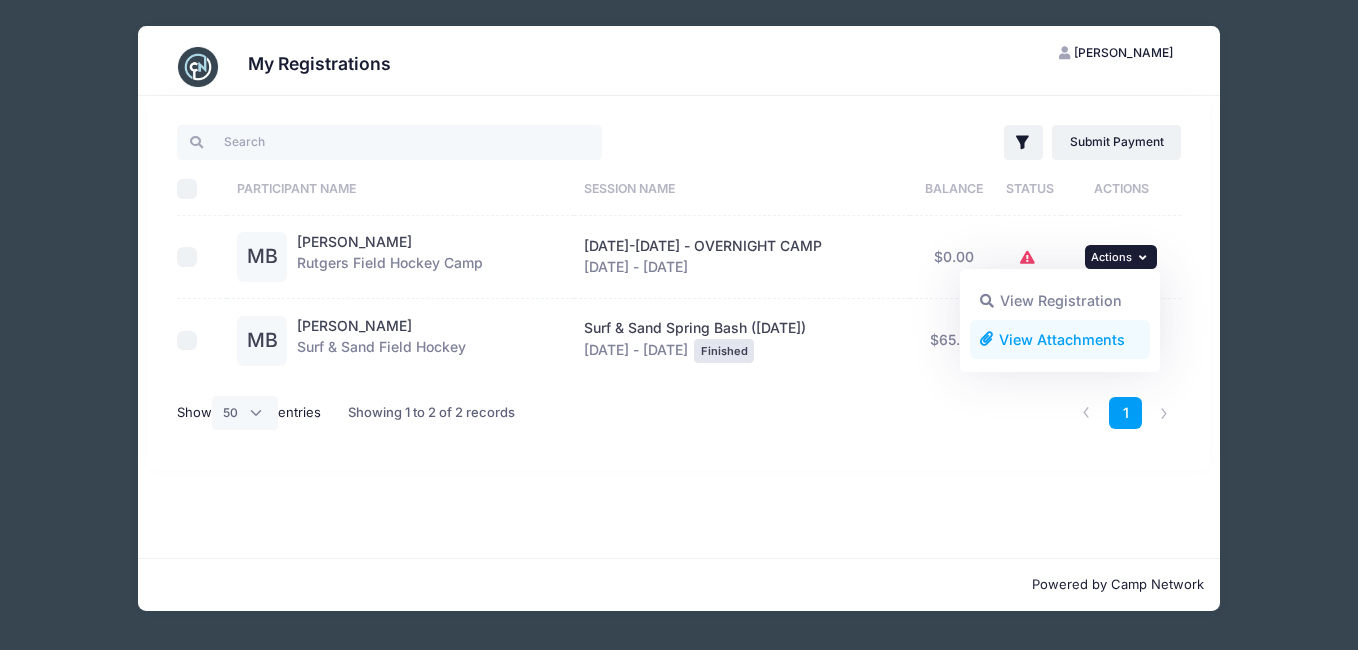 click on "View Attachments" at bounding box center [1060, 339] 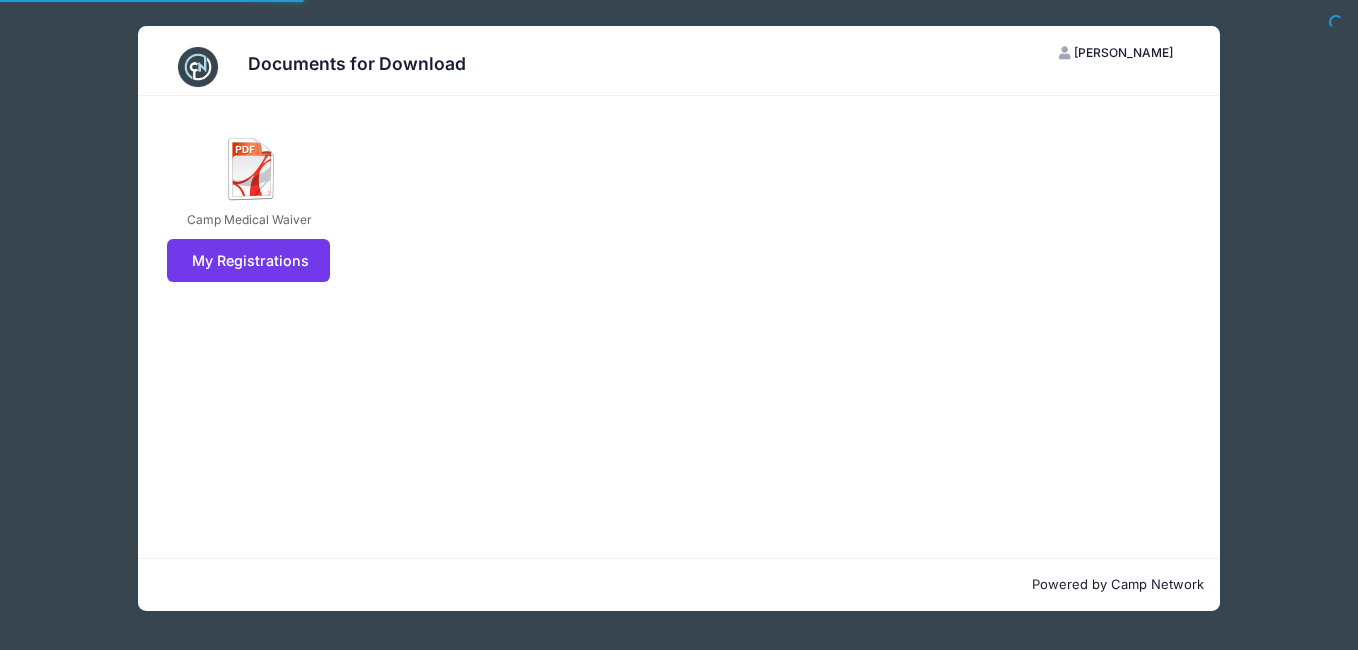 scroll, scrollTop: 0, scrollLeft: 0, axis: both 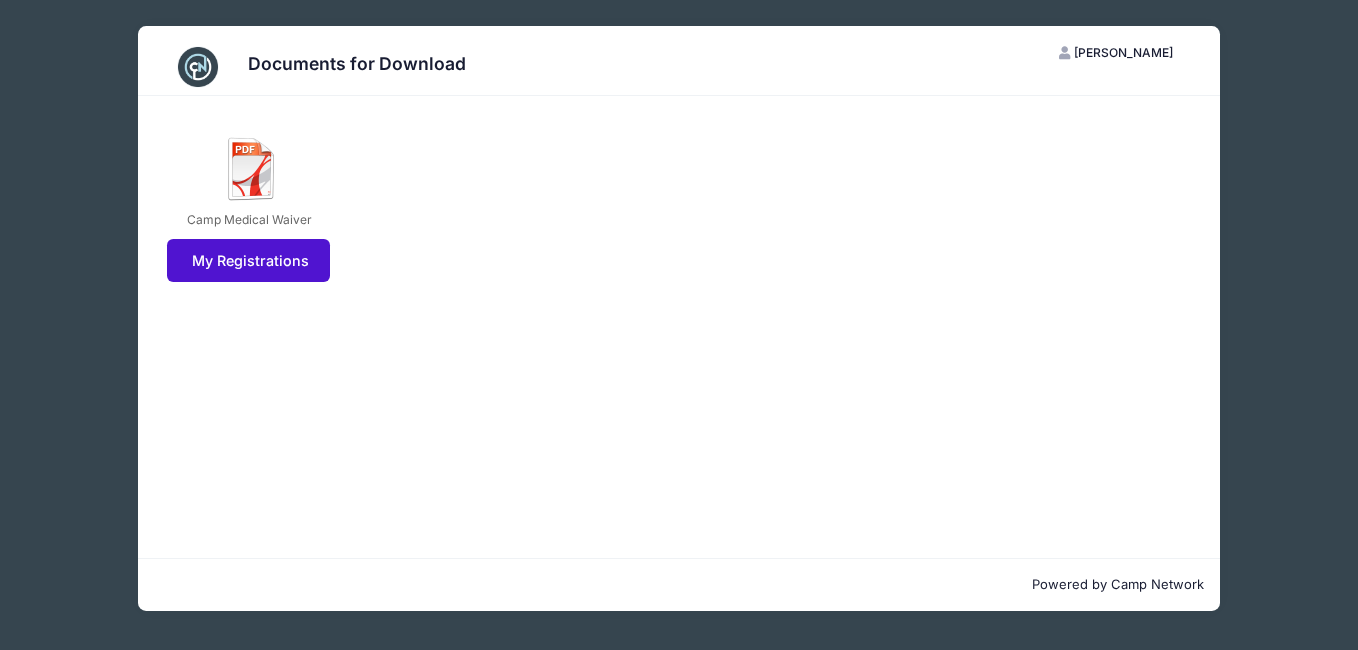 click on "My Registrations" at bounding box center (248, 260) 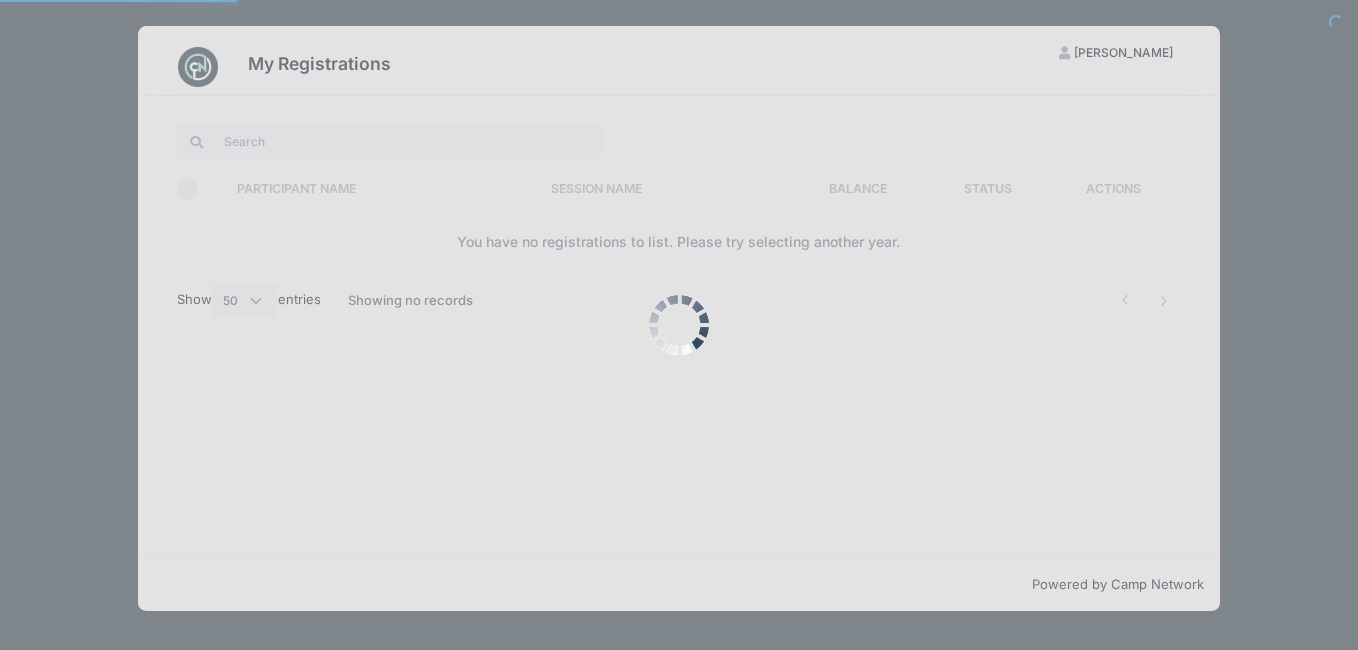select on "50" 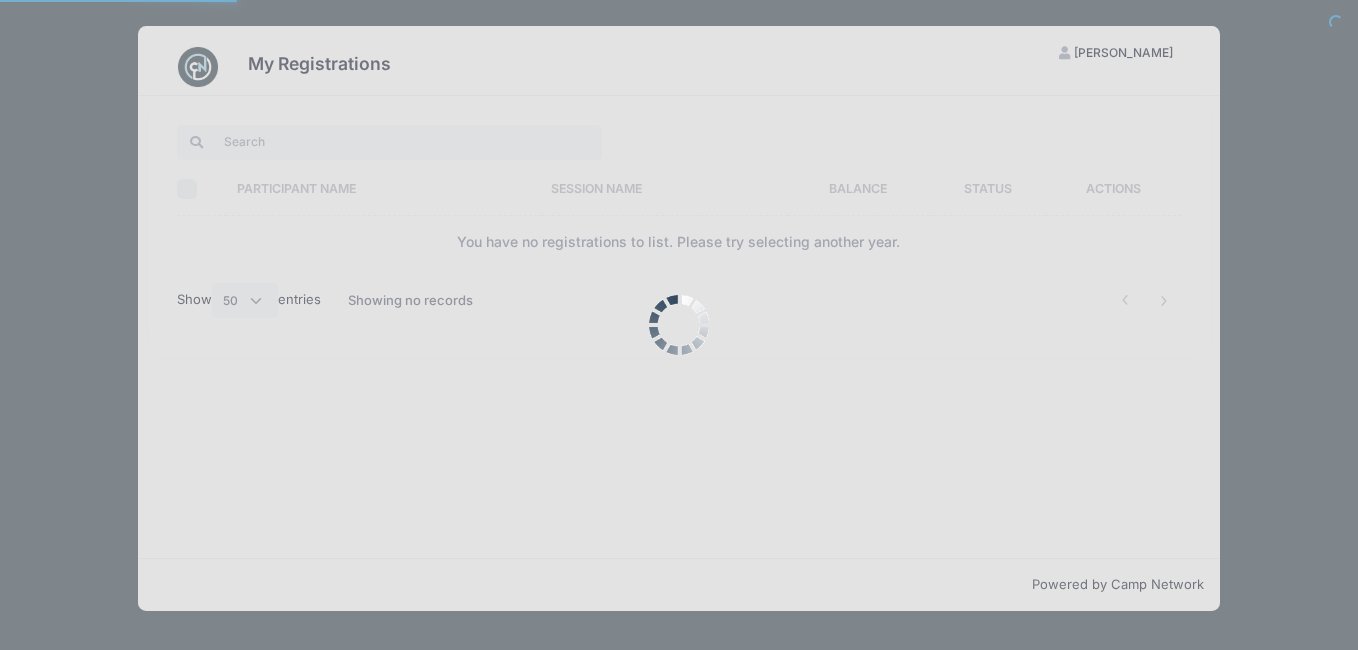 scroll, scrollTop: 0, scrollLeft: 0, axis: both 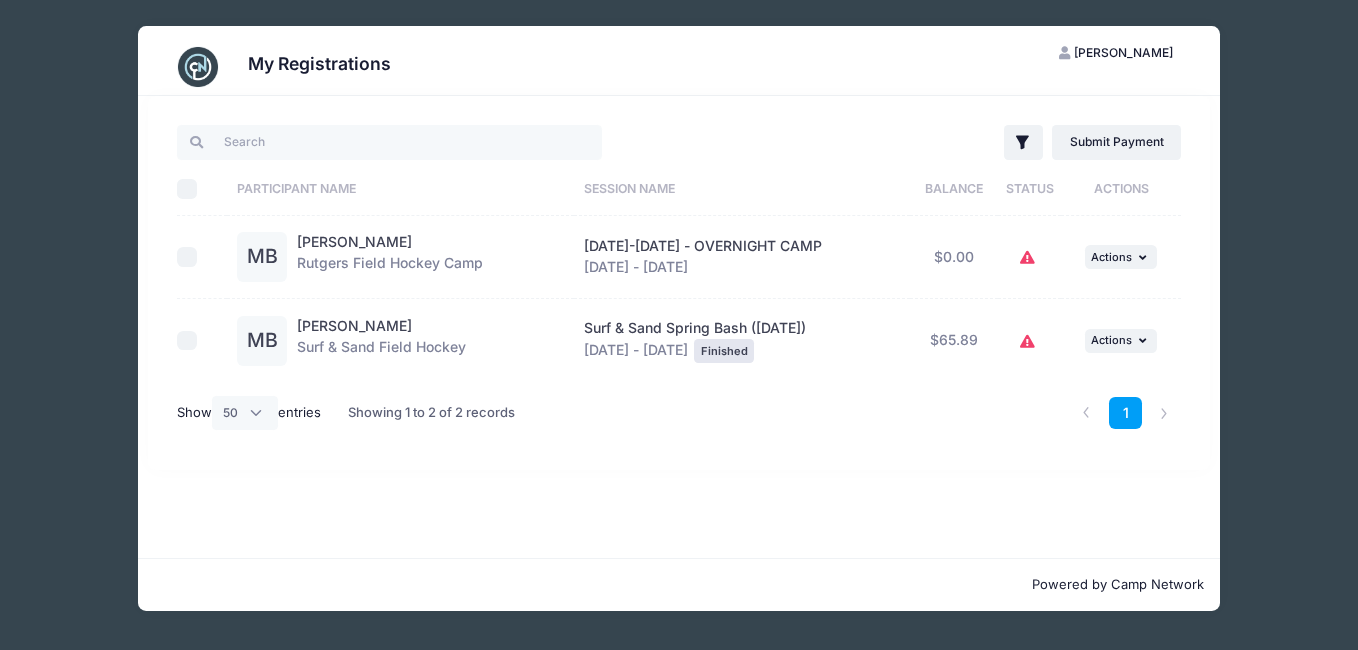 click on "MB" at bounding box center (262, 257) 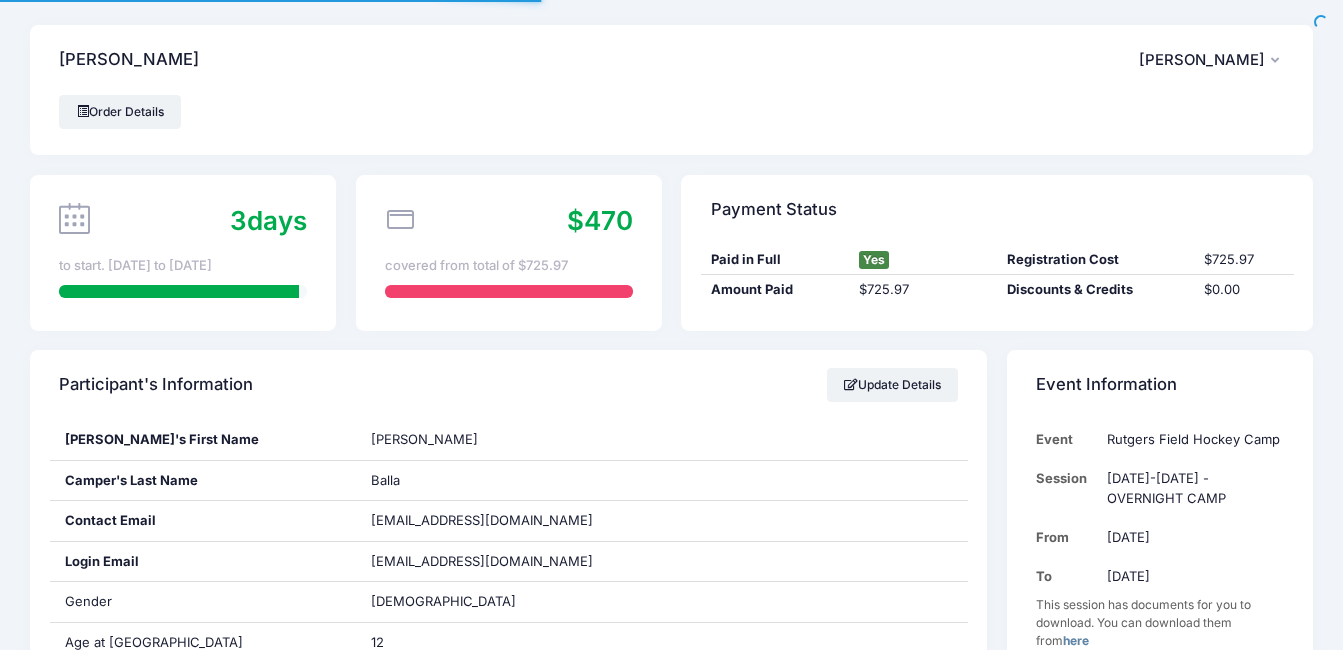 scroll, scrollTop: 0, scrollLeft: 0, axis: both 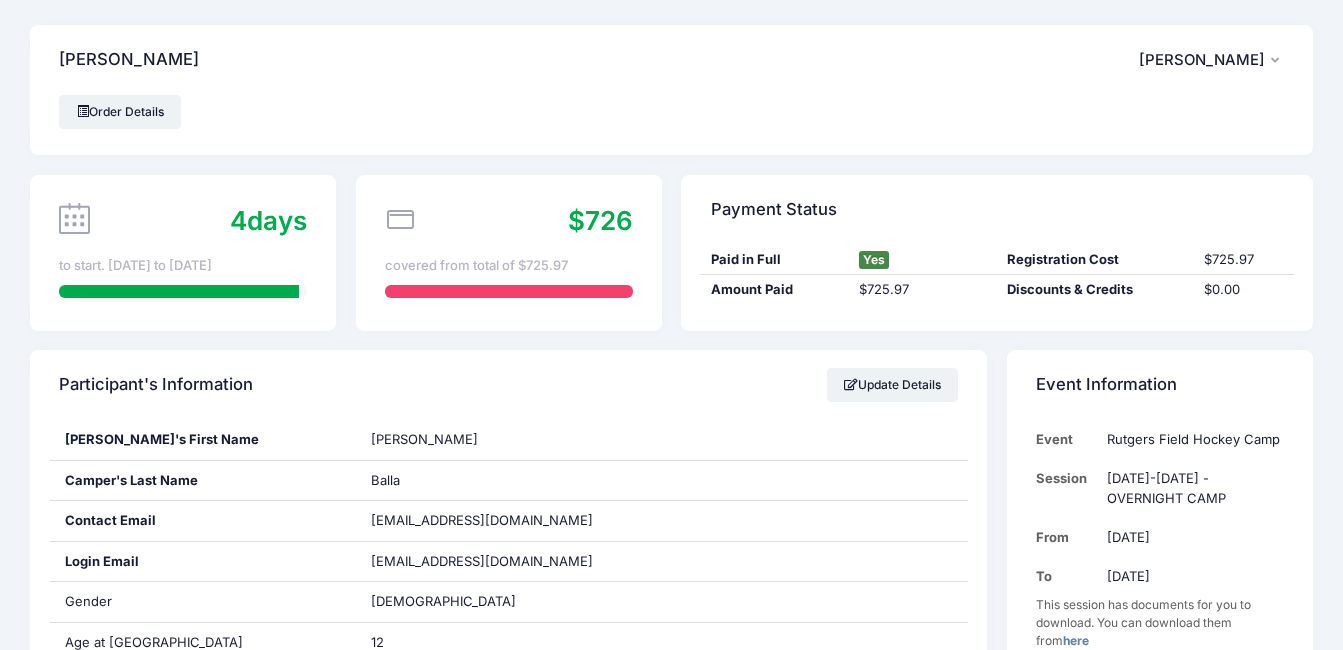 click on "[PERSON_NAME]" at bounding box center (1202, 60) 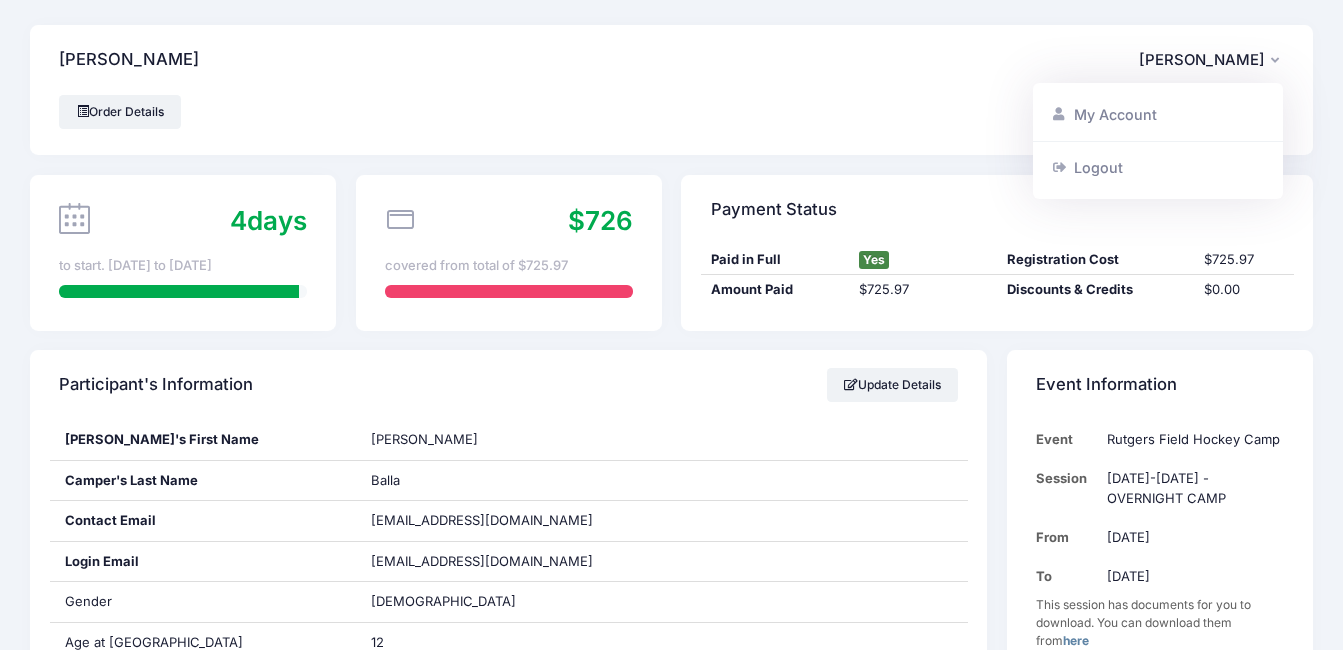 click on "Balla, Melanie
CB Cathy Balla      My Account
Logout" at bounding box center [671, 60] 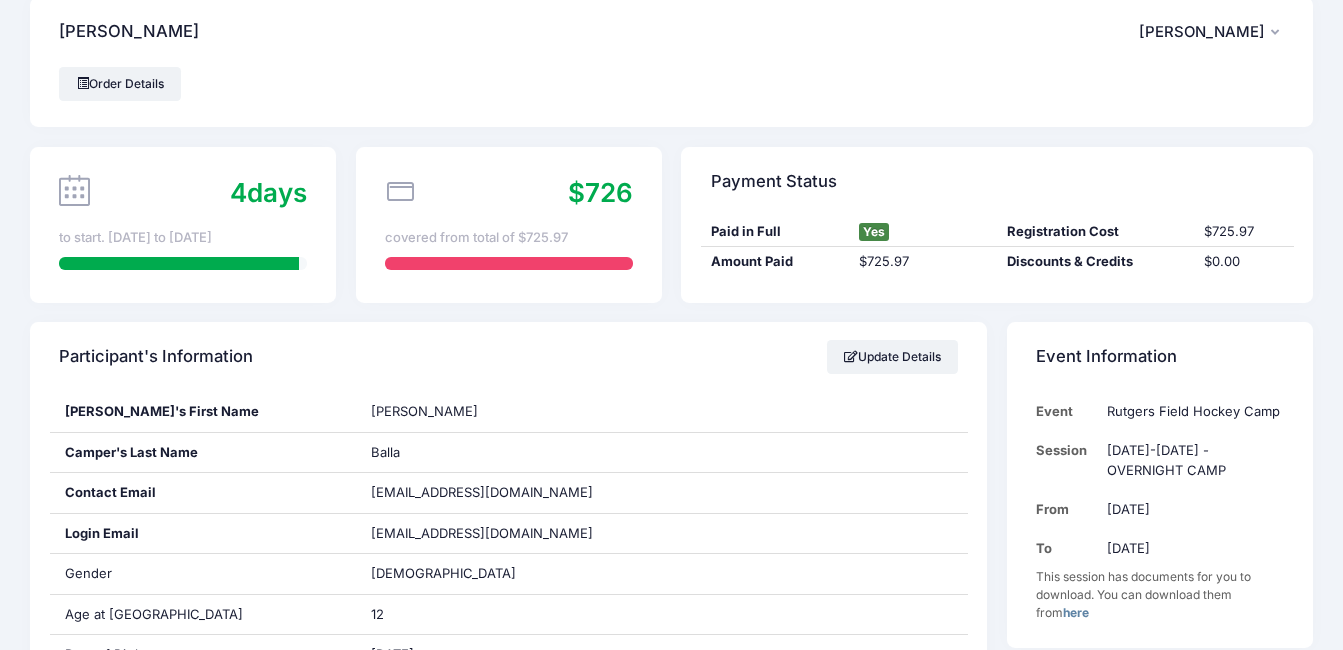 scroll, scrollTop: 0, scrollLeft: 0, axis: both 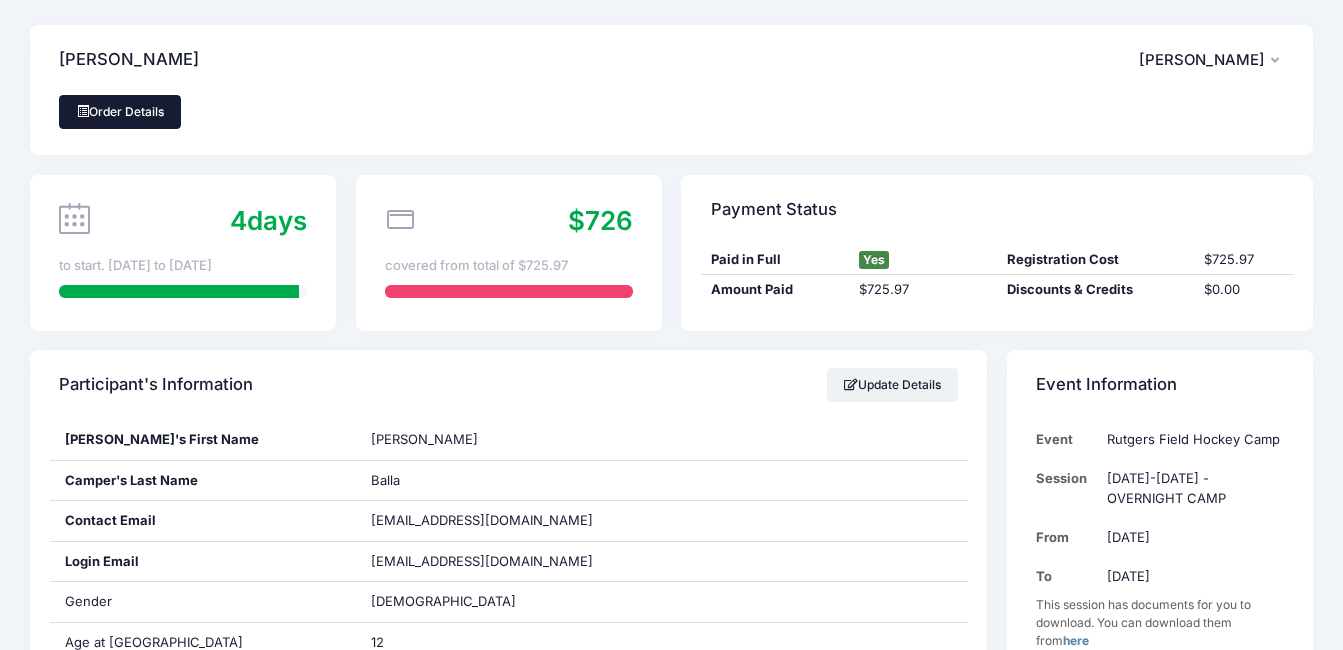 click on "Order Details" at bounding box center [120, 112] 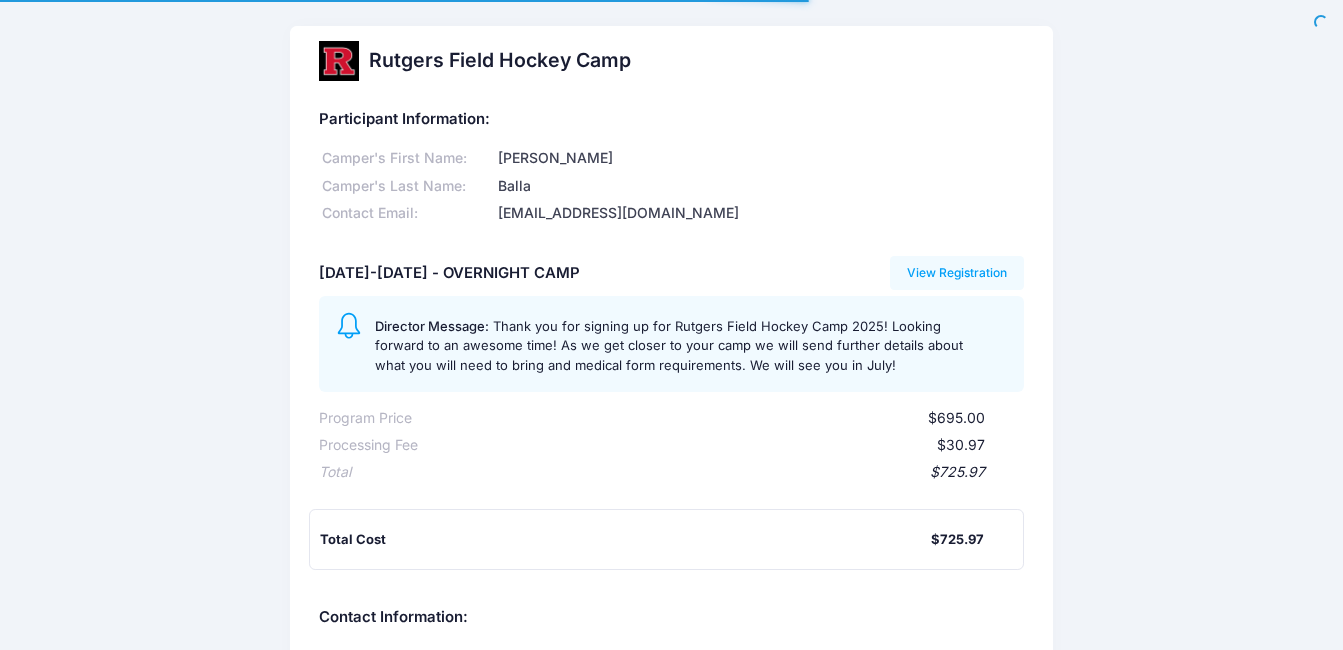scroll, scrollTop: 0, scrollLeft: 0, axis: both 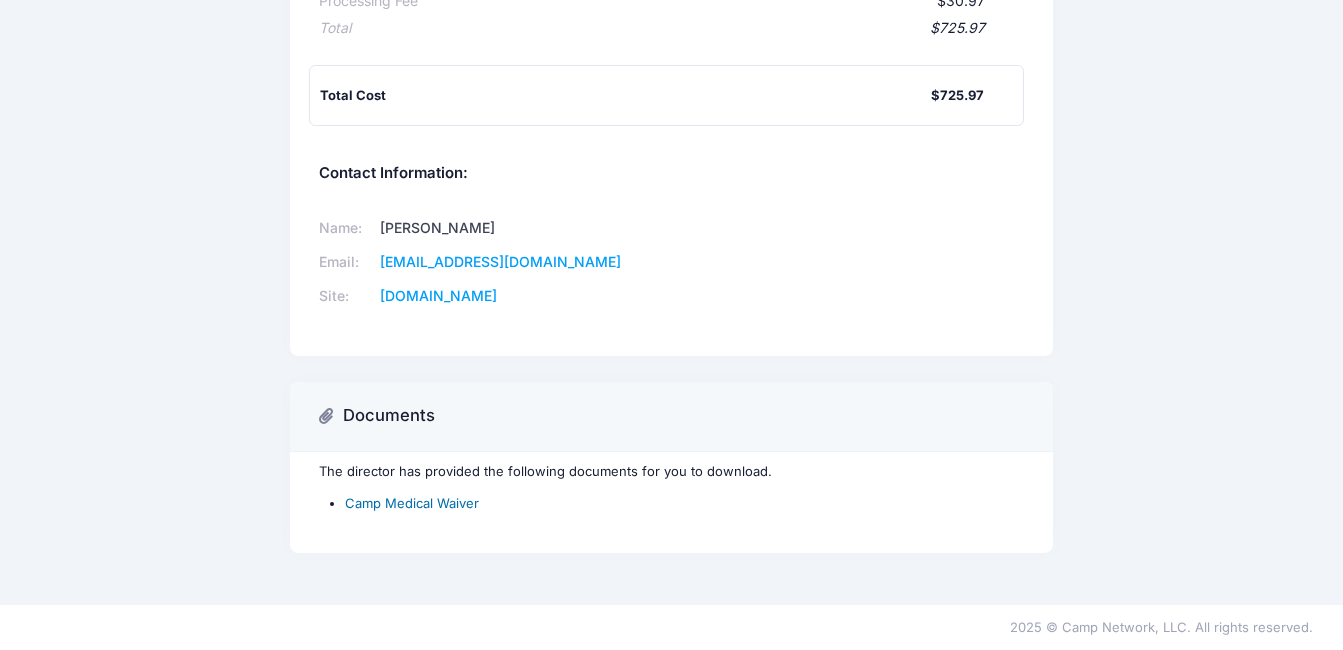 click on "Camp Medical Waiver" at bounding box center (412, 503) 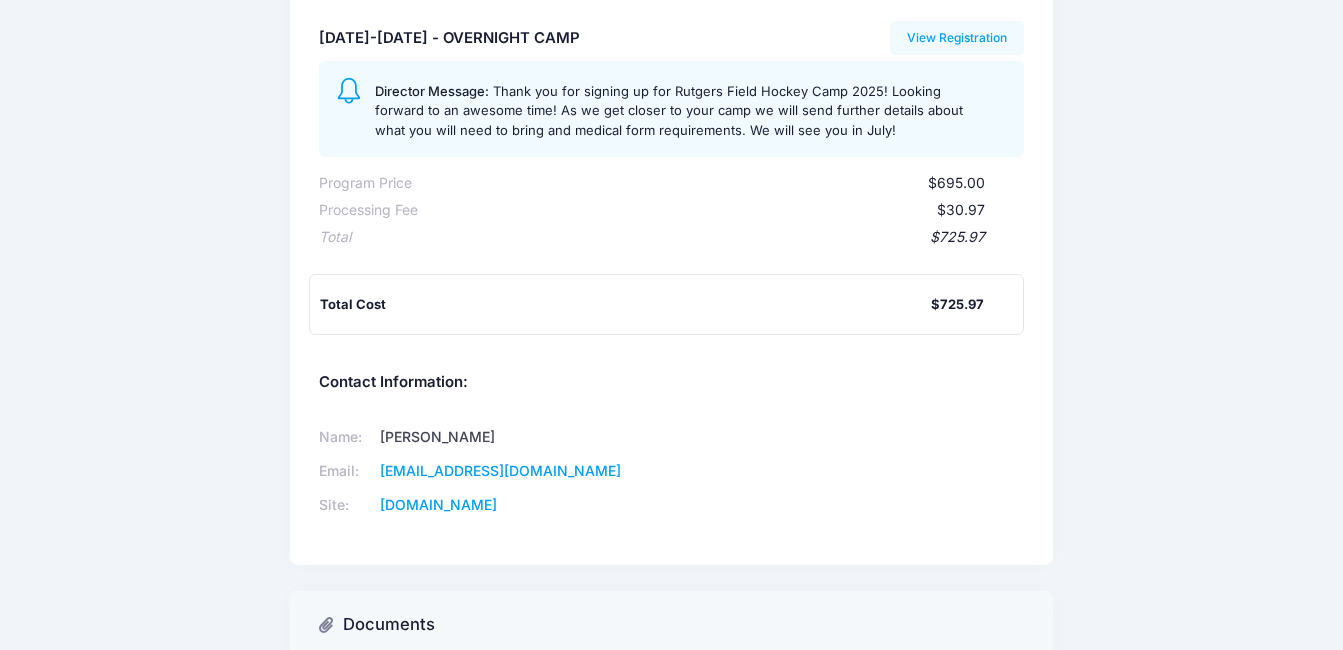 scroll, scrollTop: 0, scrollLeft: 0, axis: both 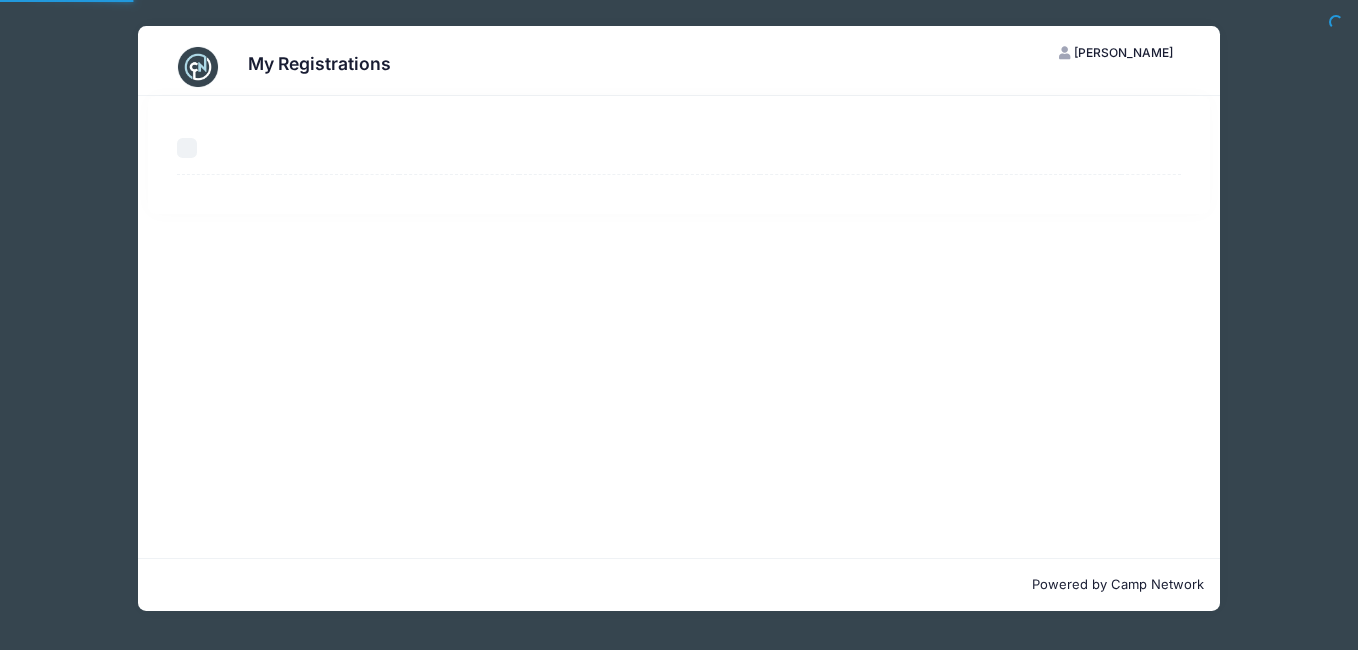 select on "50" 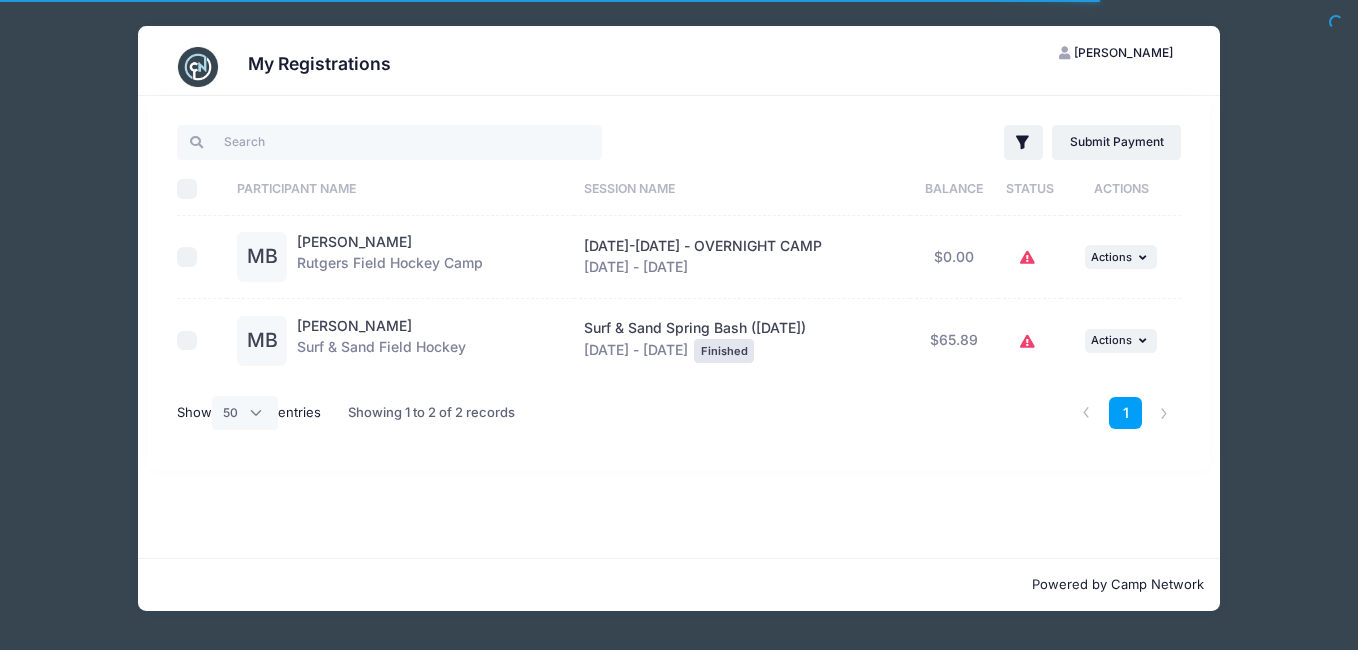 scroll, scrollTop: 0, scrollLeft: 0, axis: both 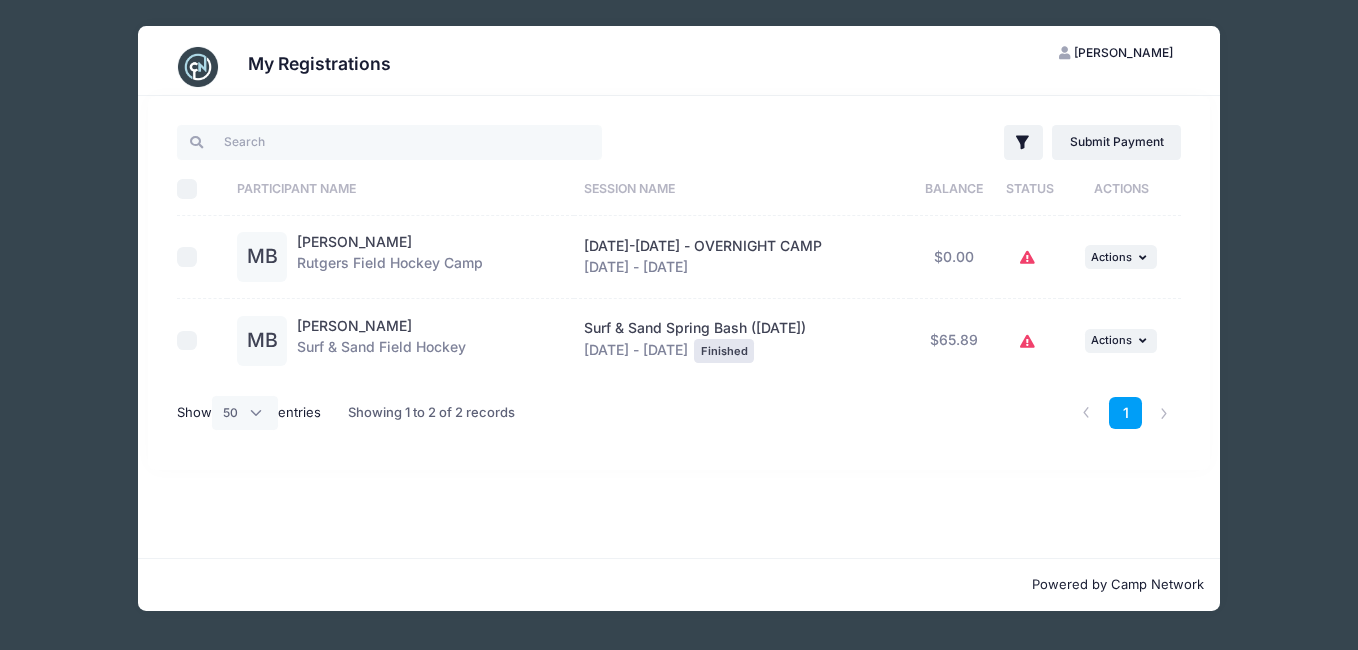 click at bounding box center [1030, 258] 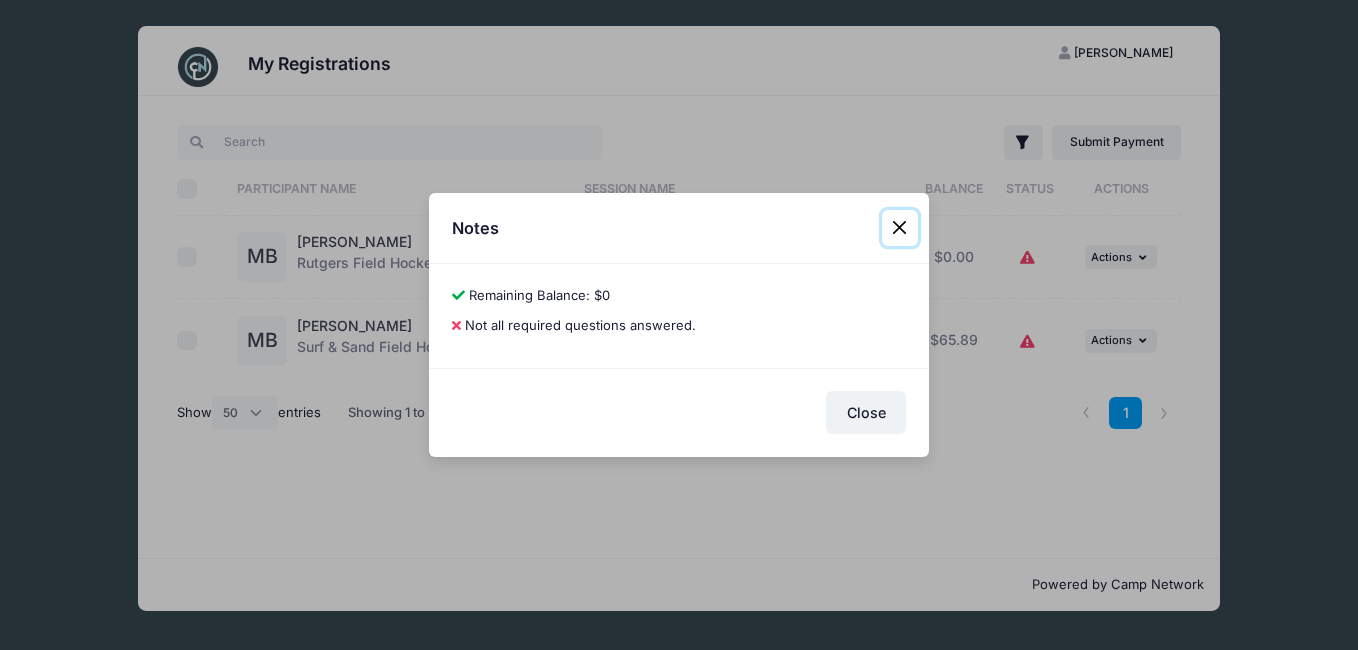 click at bounding box center (900, 228) 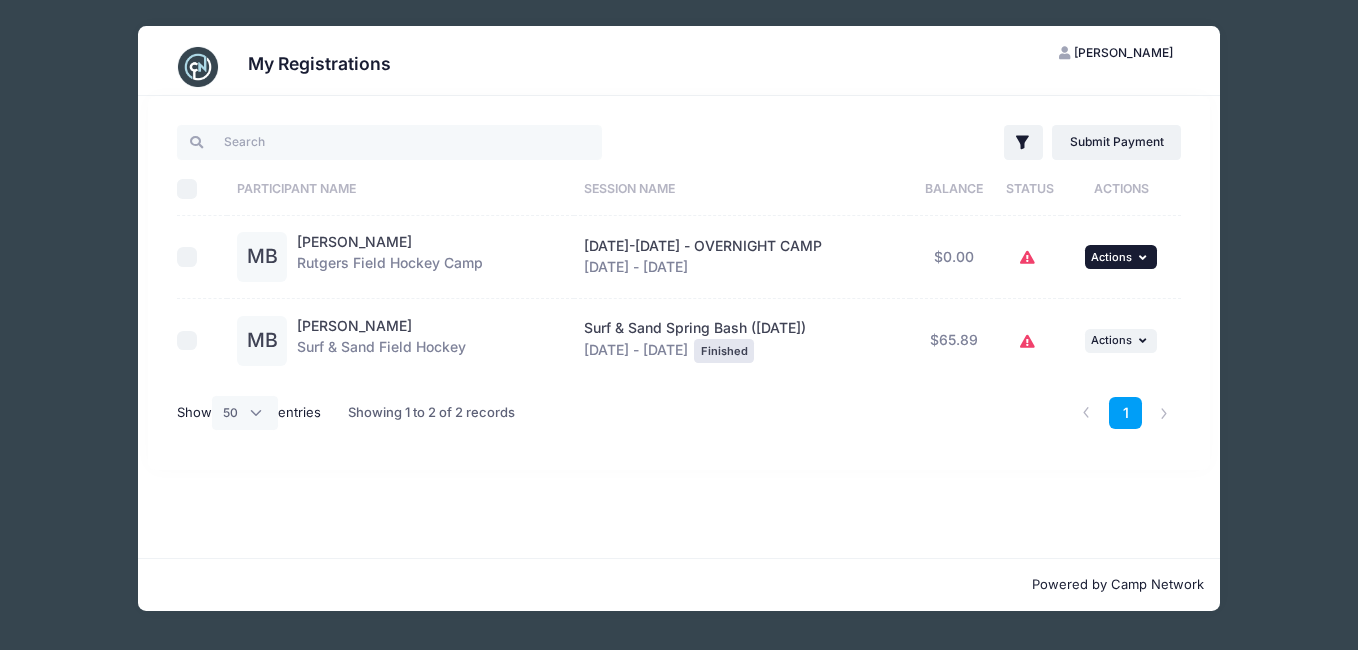 click on "... Actions" at bounding box center (1121, 257) 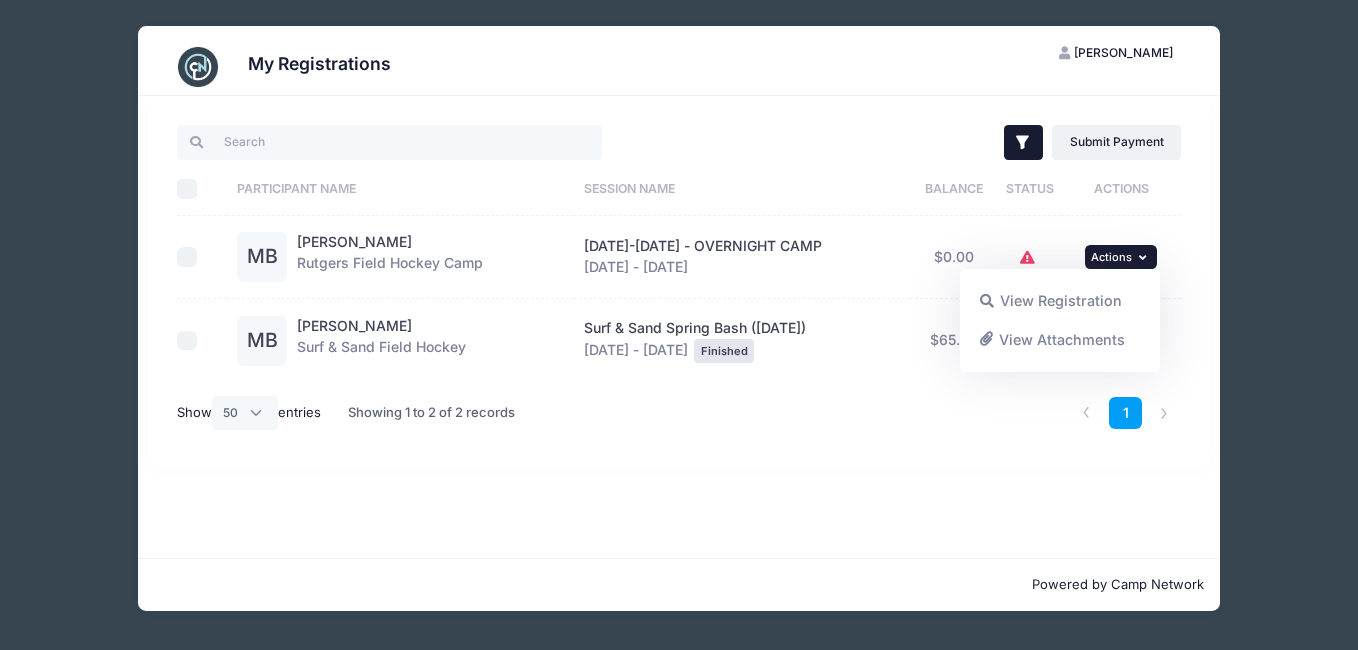 click 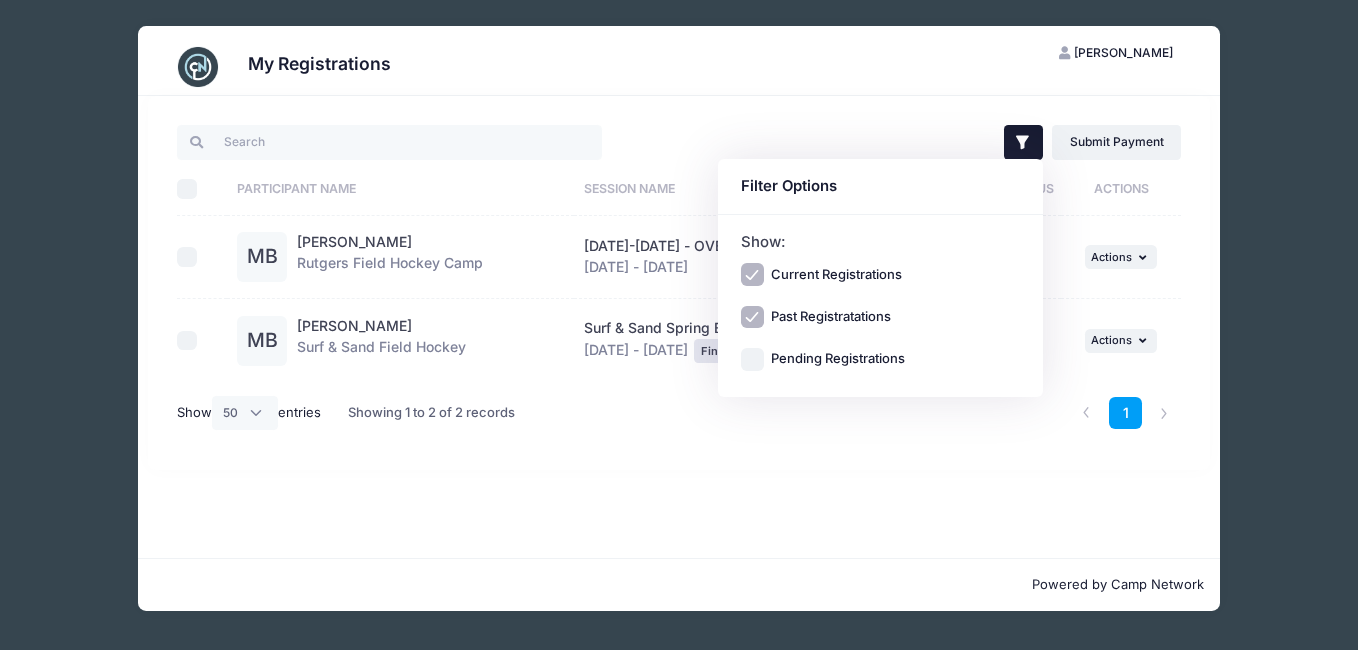click on "Filter
Filter Options
Show:
Current Registrations
Past Registratations
Pending Registrations
Actions      Submit Payment
Upload Required Documents
Pending Documents
eSignatures Submit Payment" at bounding box center (679, 327) 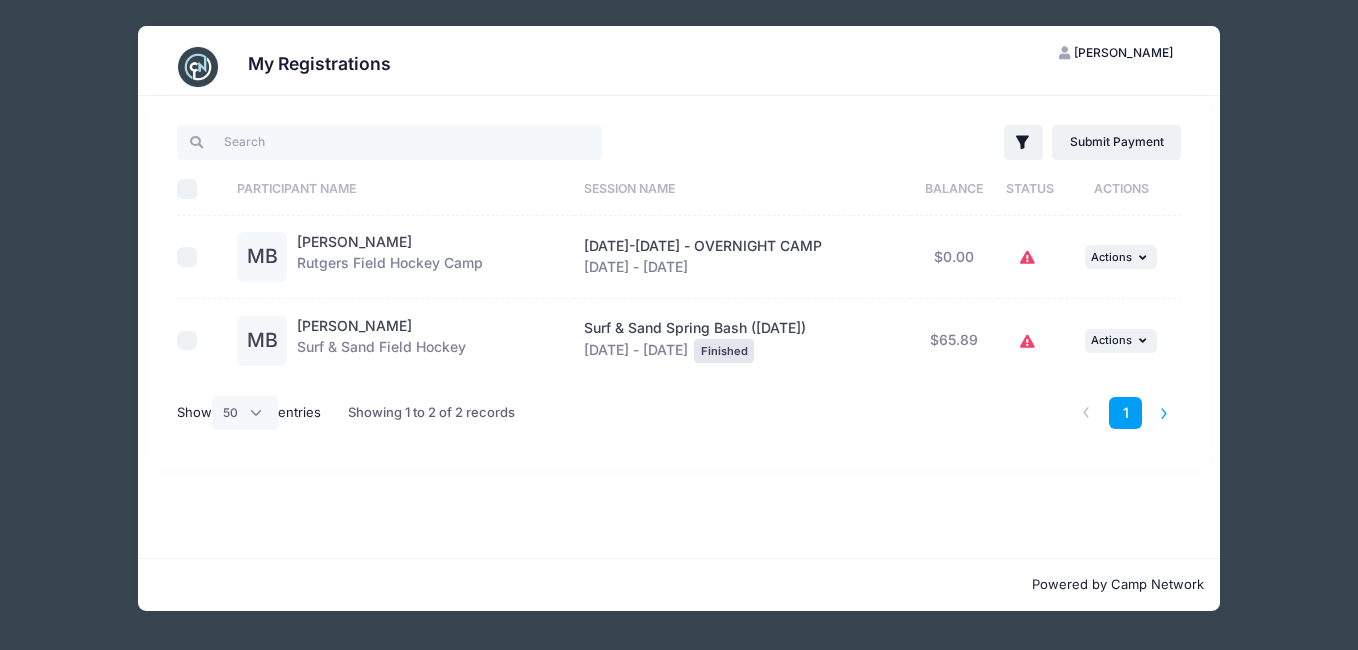 click at bounding box center [1164, 413] 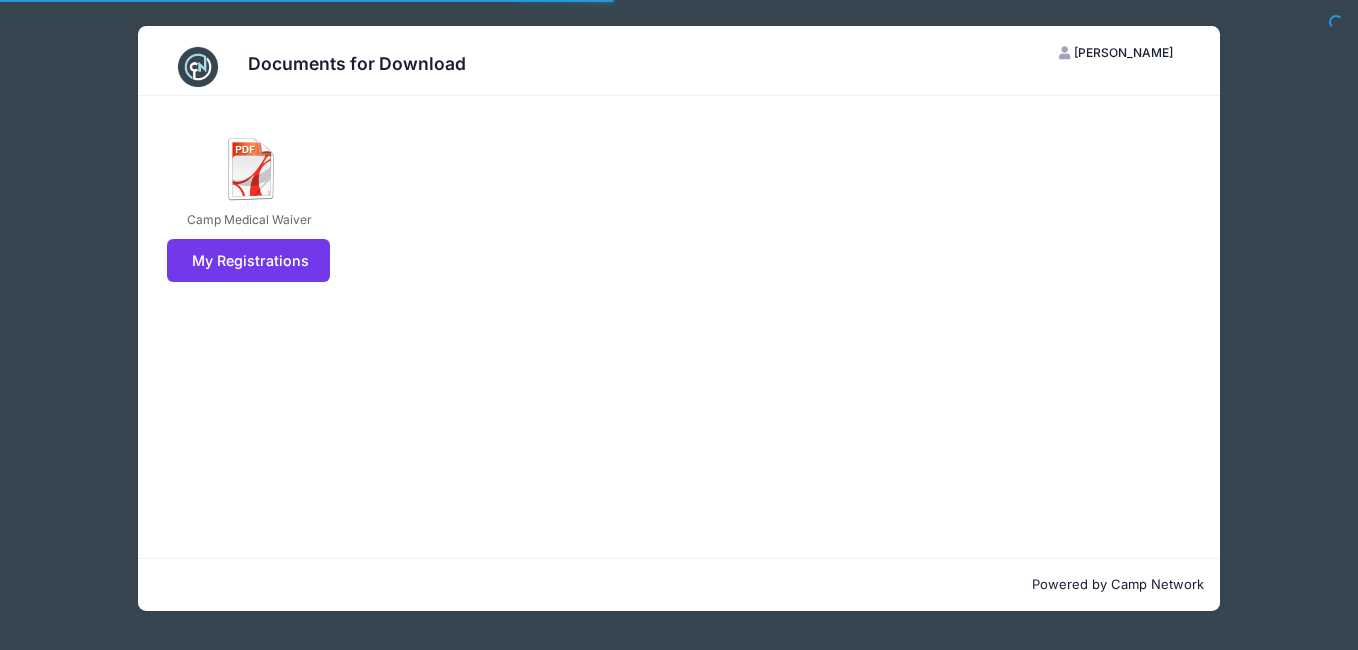 scroll, scrollTop: 0, scrollLeft: 0, axis: both 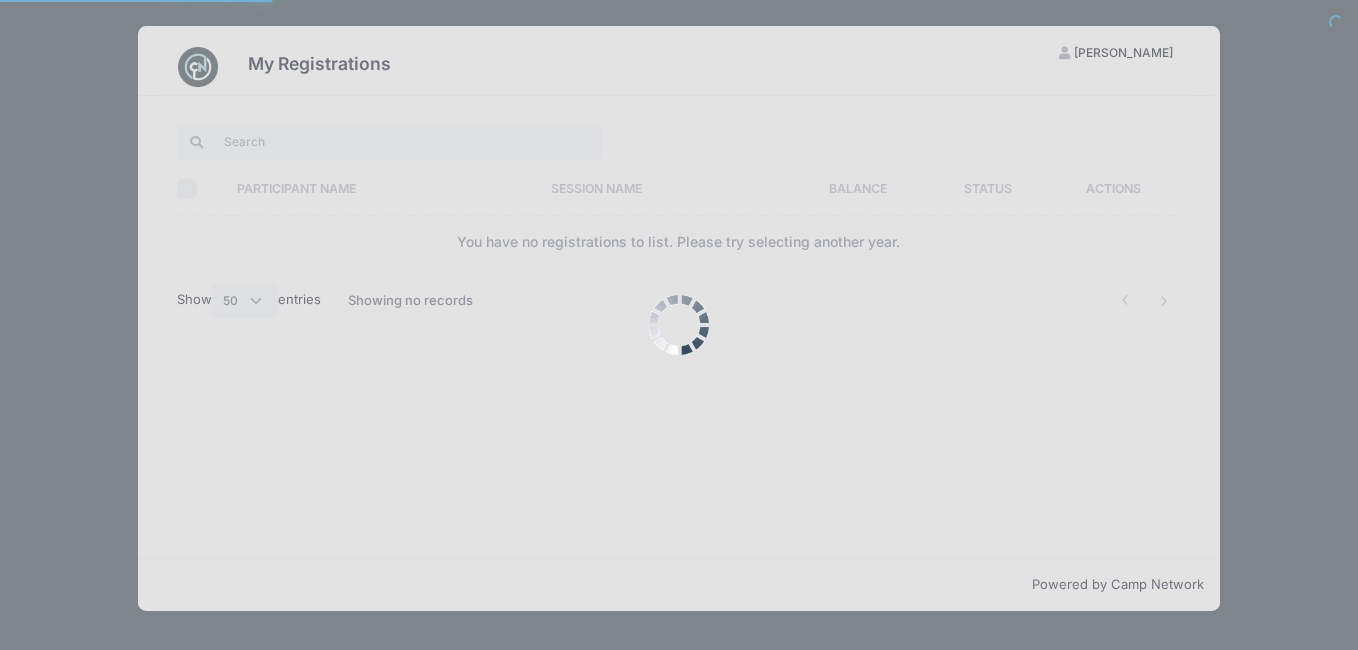 select on "50" 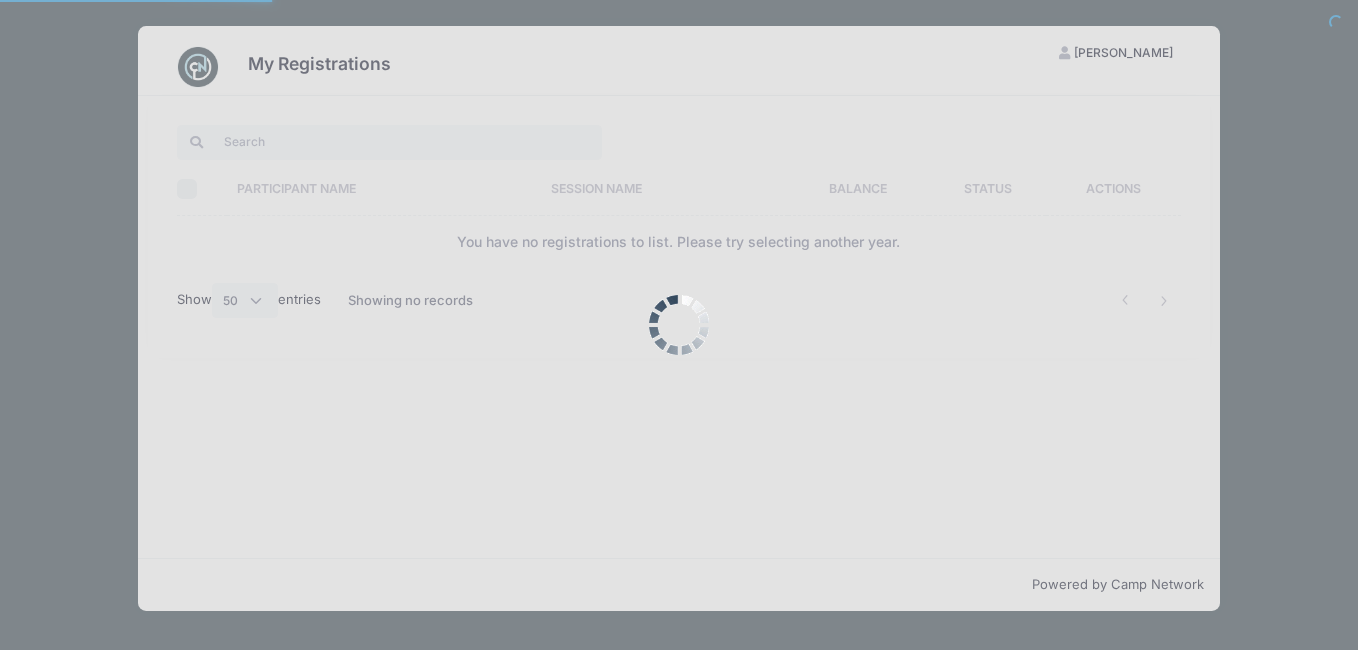 scroll, scrollTop: 0, scrollLeft: 0, axis: both 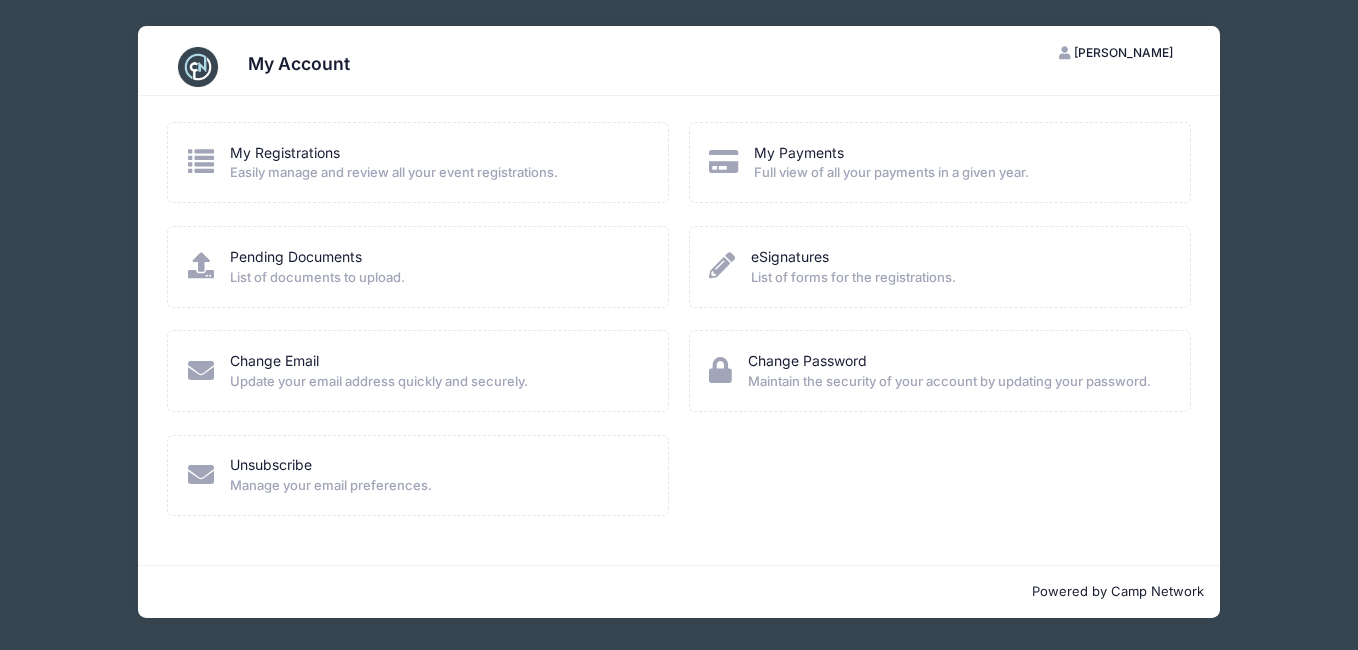 click on "List of forms for the registrations." at bounding box center (853, 278) 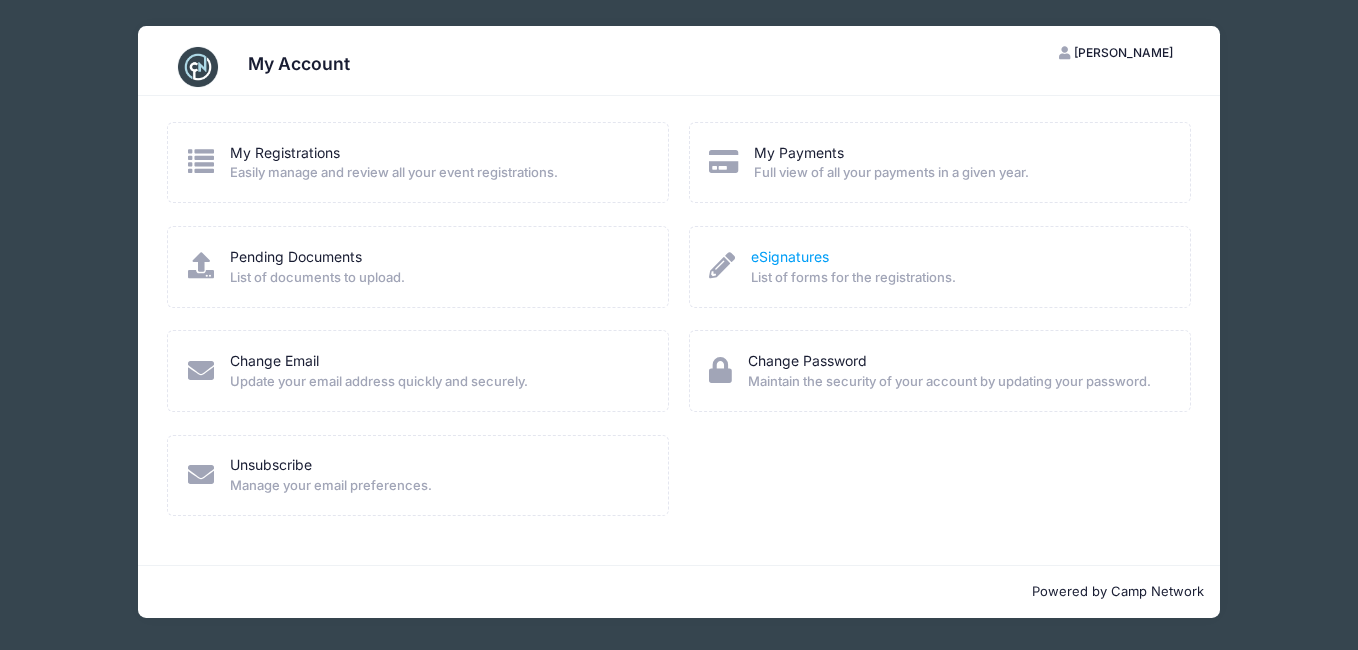 click on "eSignatures" at bounding box center [790, 256] 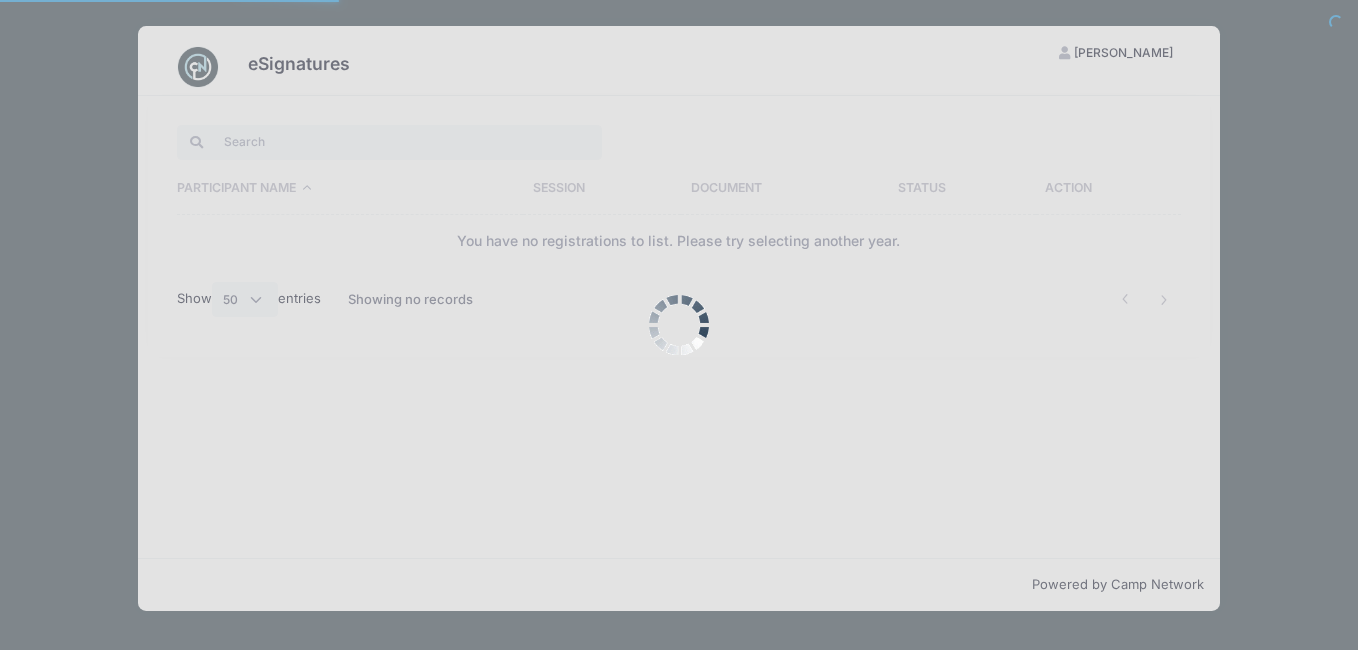 select on "50" 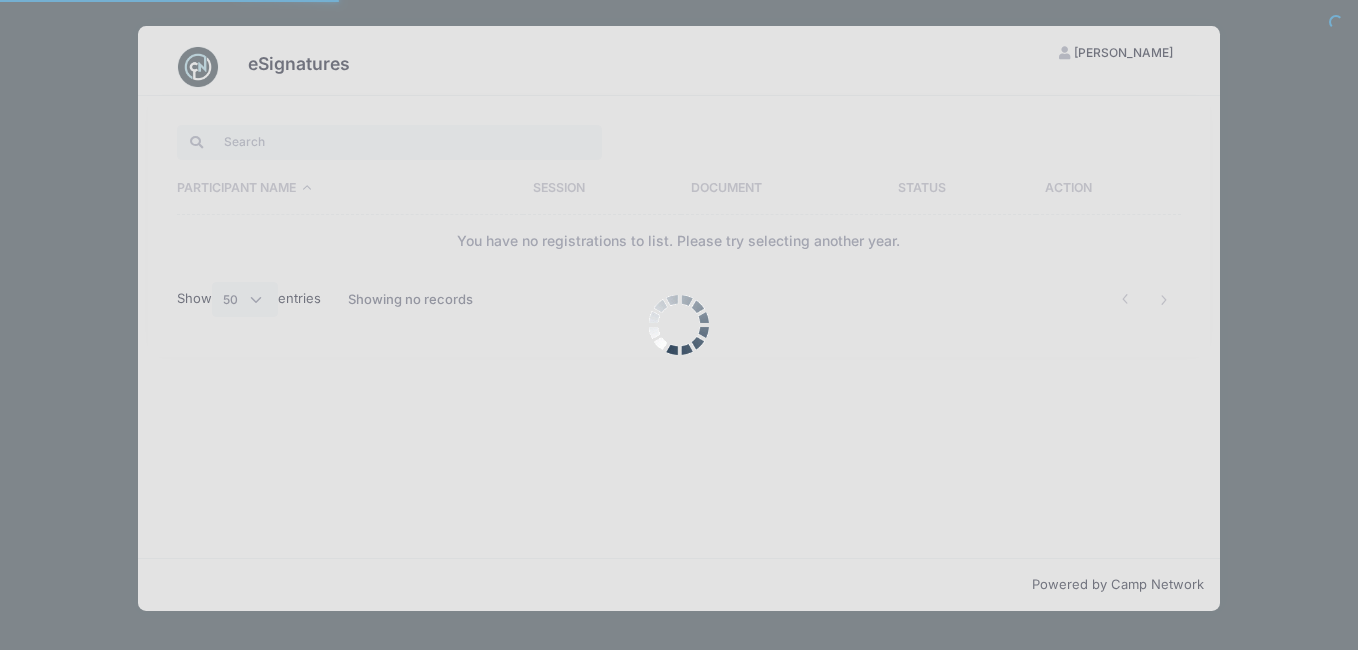 scroll, scrollTop: 0, scrollLeft: 0, axis: both 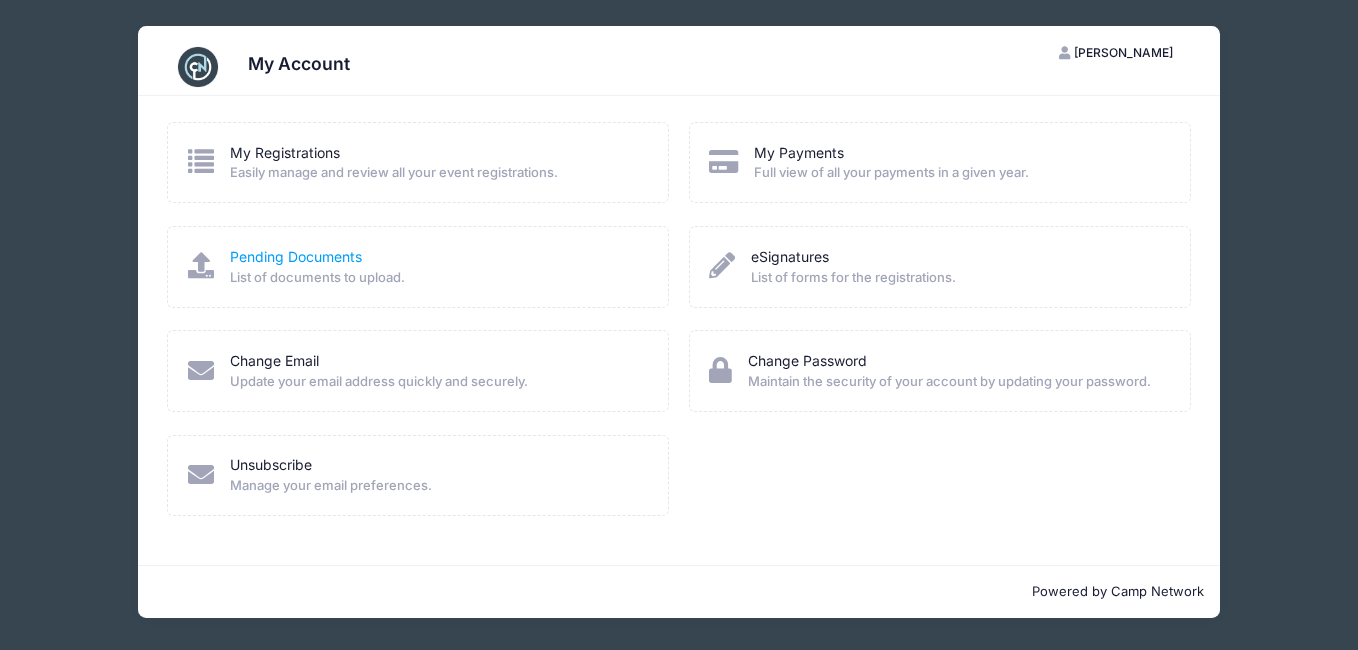 click on "Pending Documents" at bounding box center [296, 256] 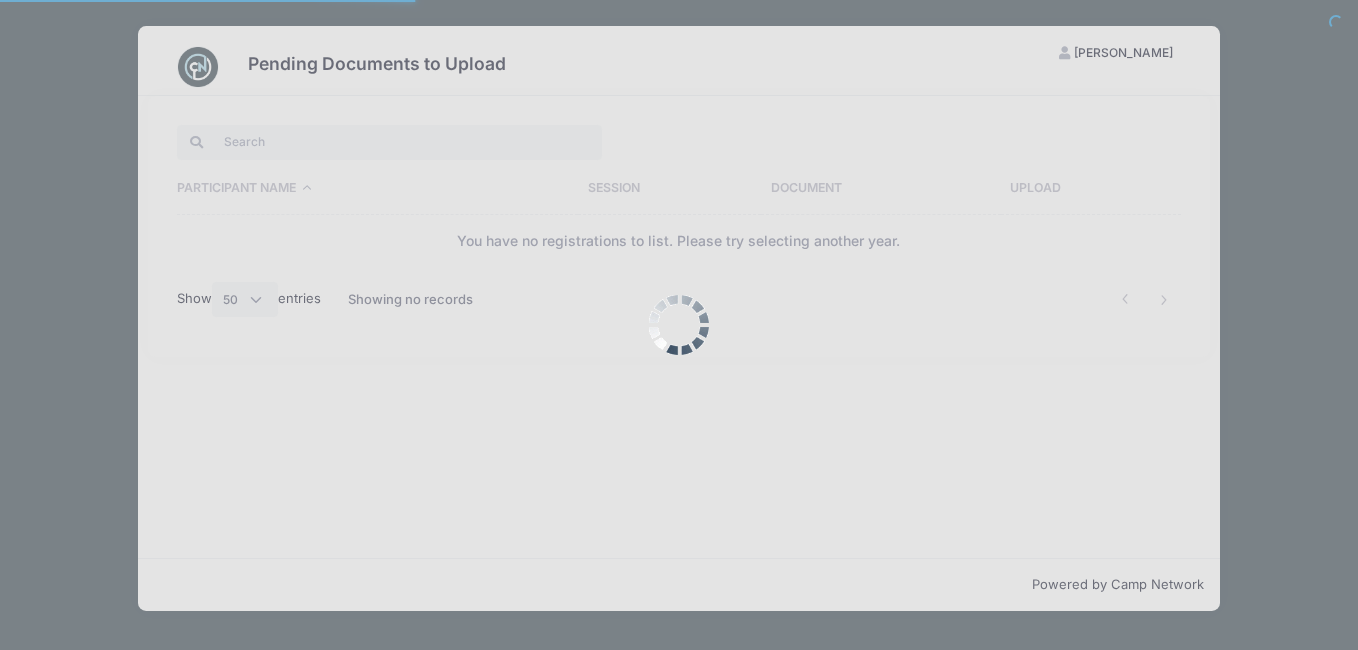 select on "50" 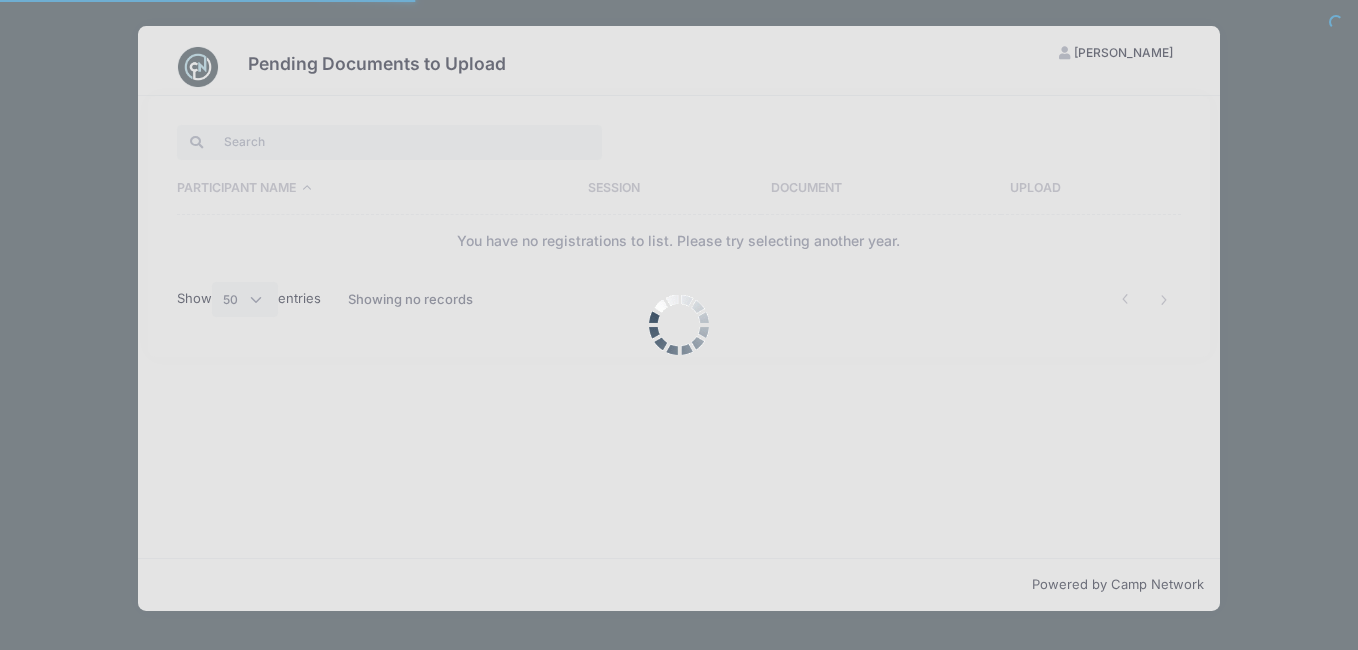 scroll, scrollTop: 0, scrollLeft: 0, axis: both 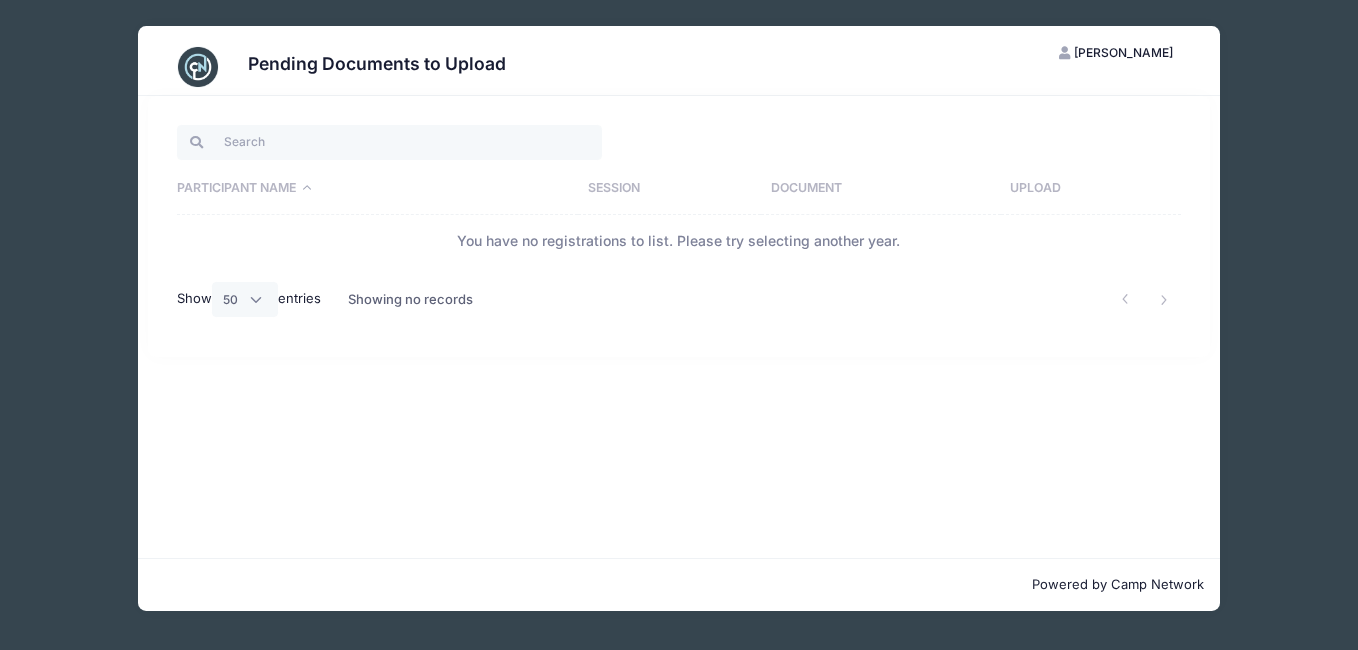 click on "Participant Name" at bounding box center [377, 189] 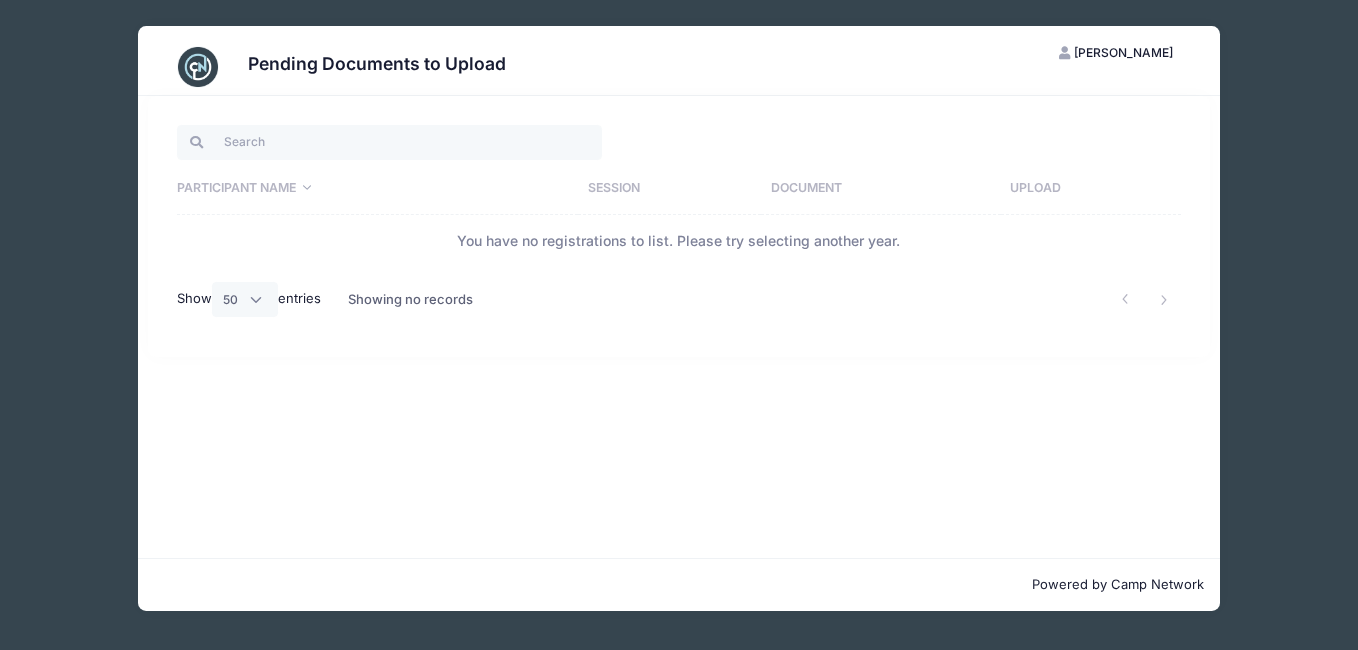 click on "Participant Name" at bounding box center [377, 189] 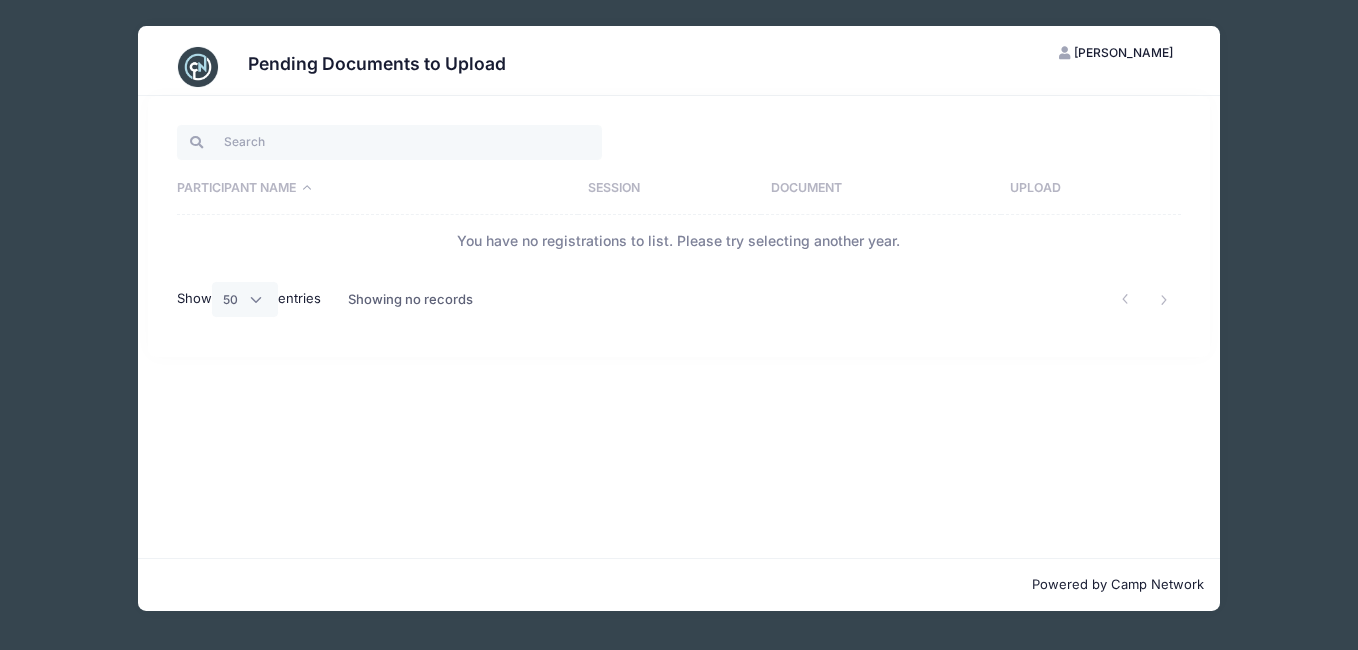 click on "Participant Name" at bounding box center [377, 189] 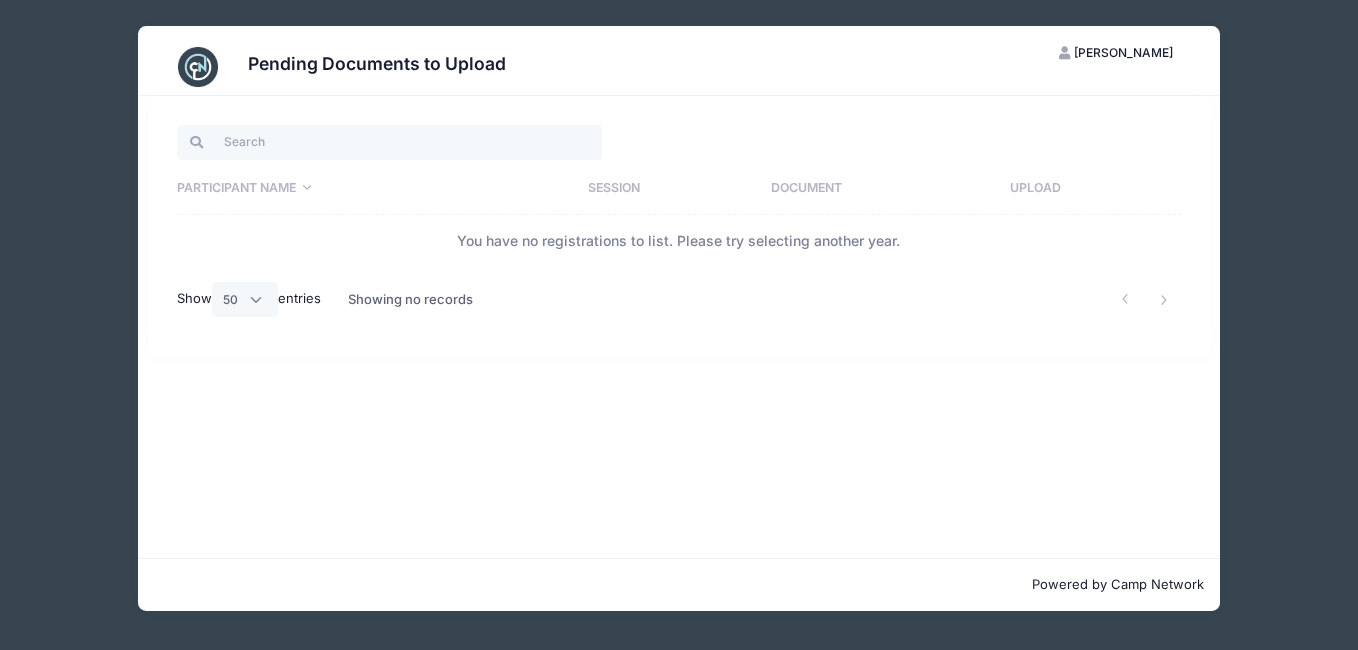 click on "Upload" at bounding box center [1091, 189] 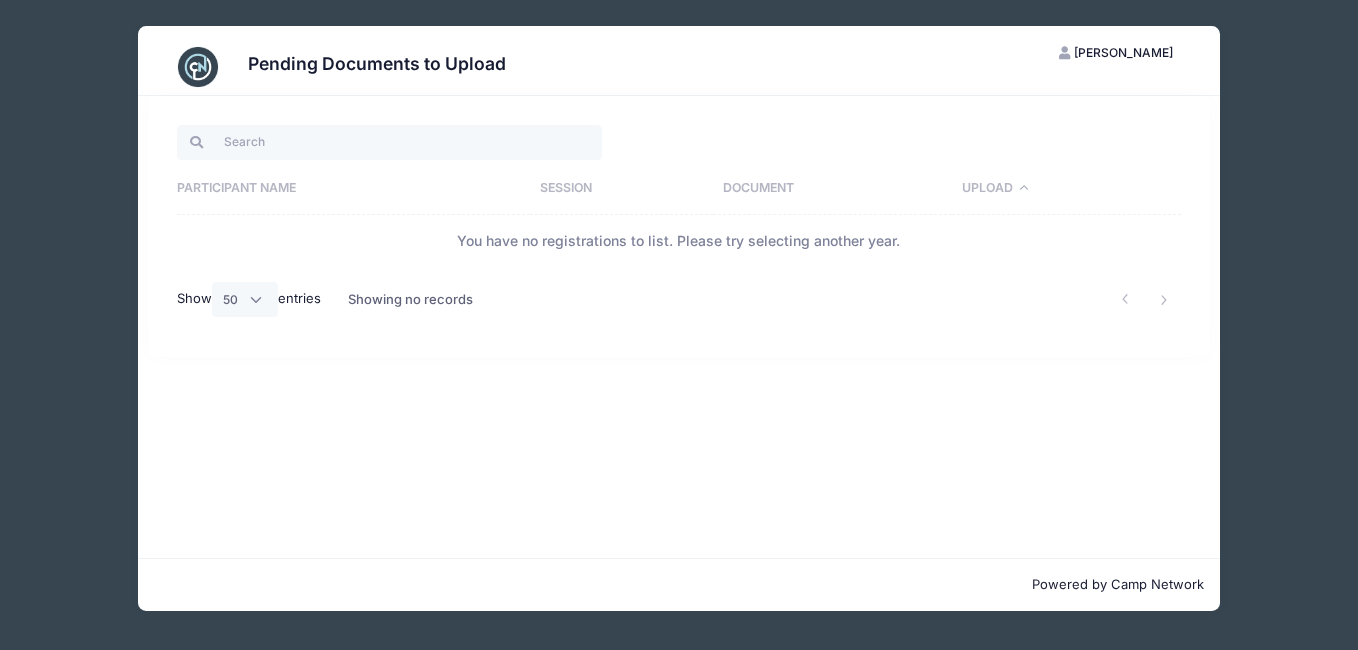click on "Session" at bounding box center (621, 189) 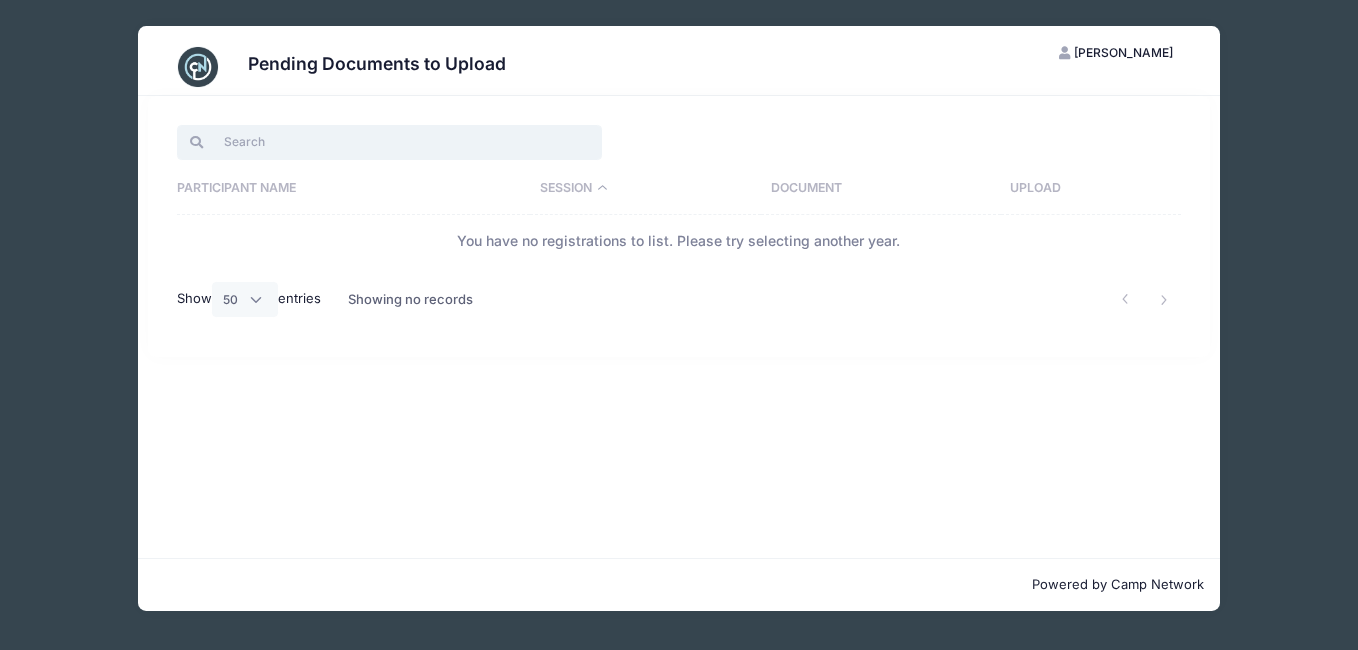 click at bounding box center [389, 142] 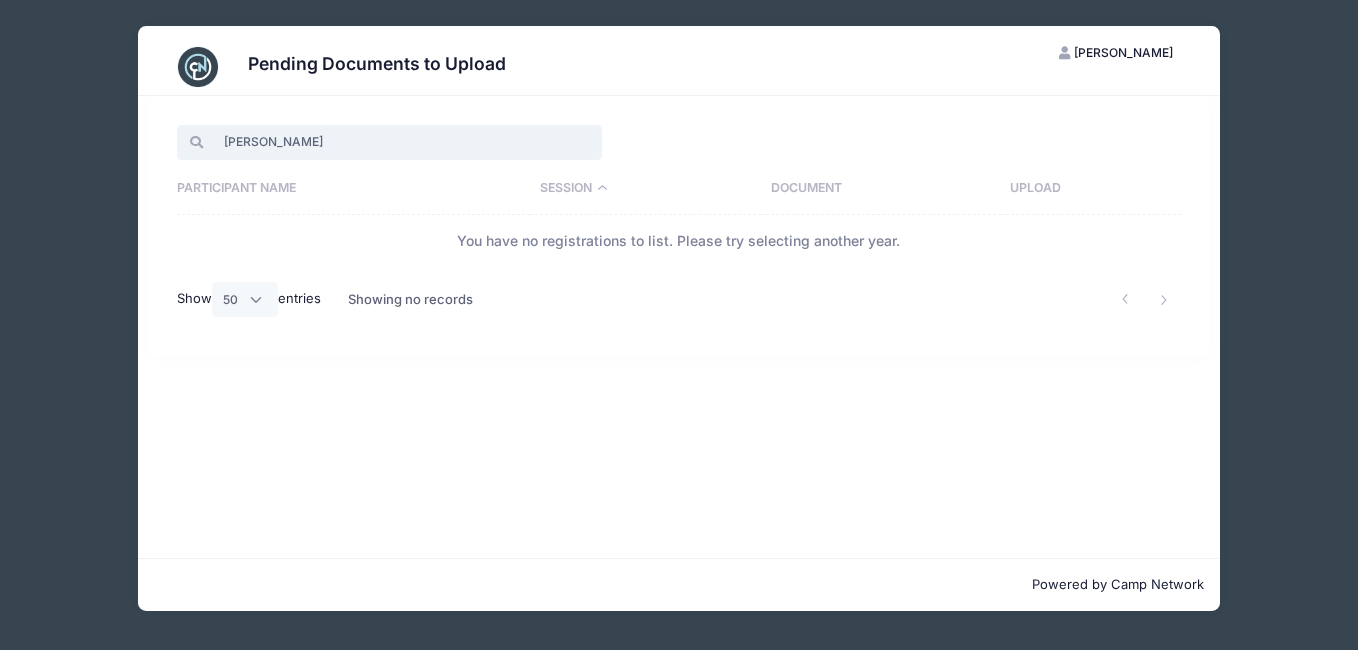 type on "Melanie Balla" 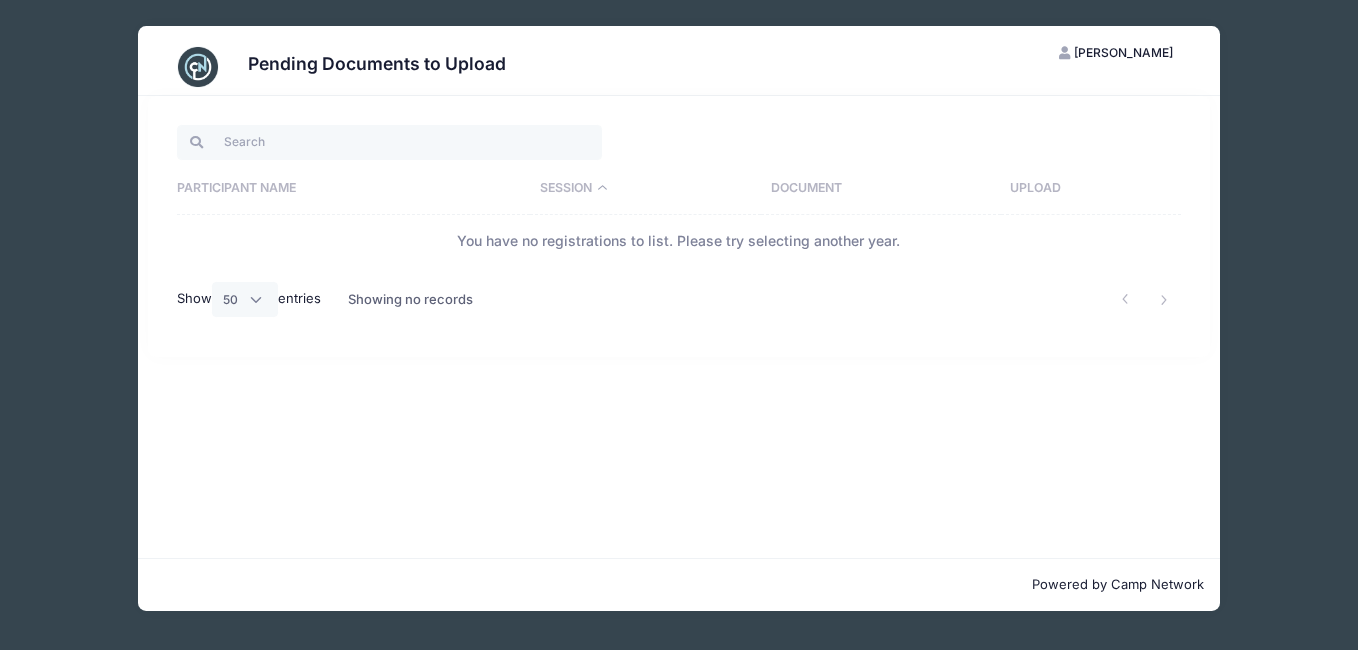click on "[PERSON_NAME]" at bounding box center [1123, 52] 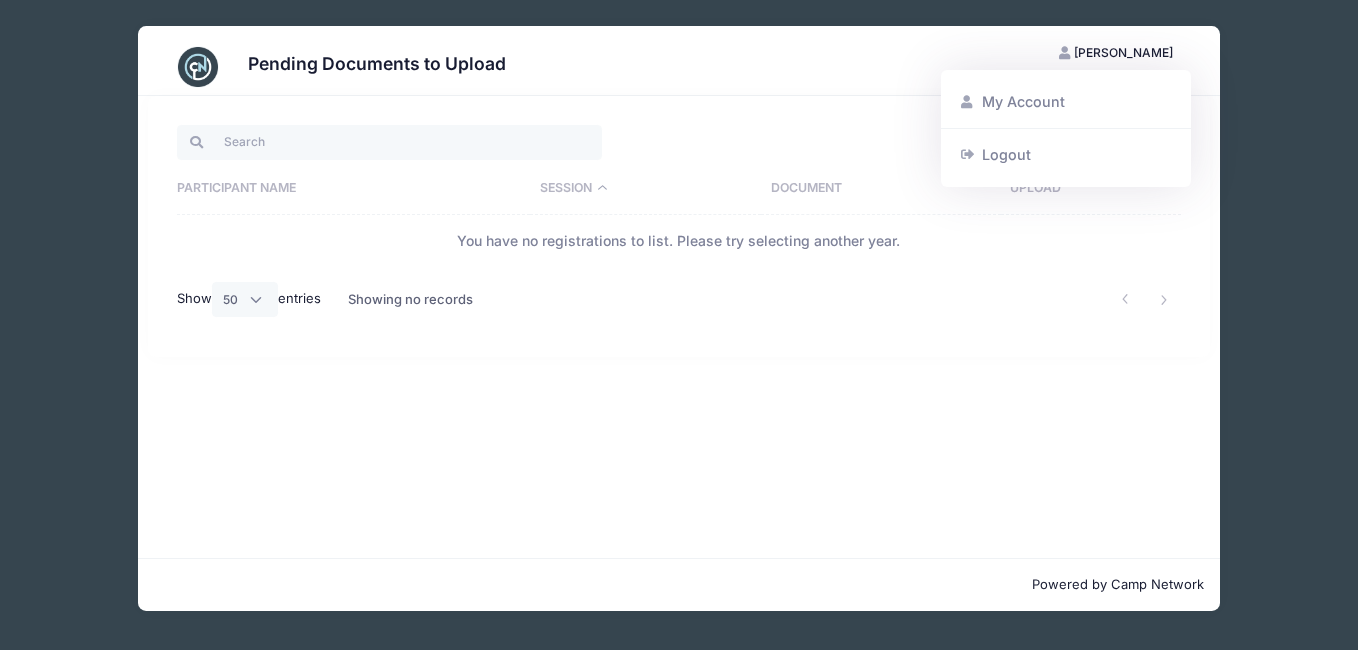 click on "My Account" at bounding box center (1066, 102) 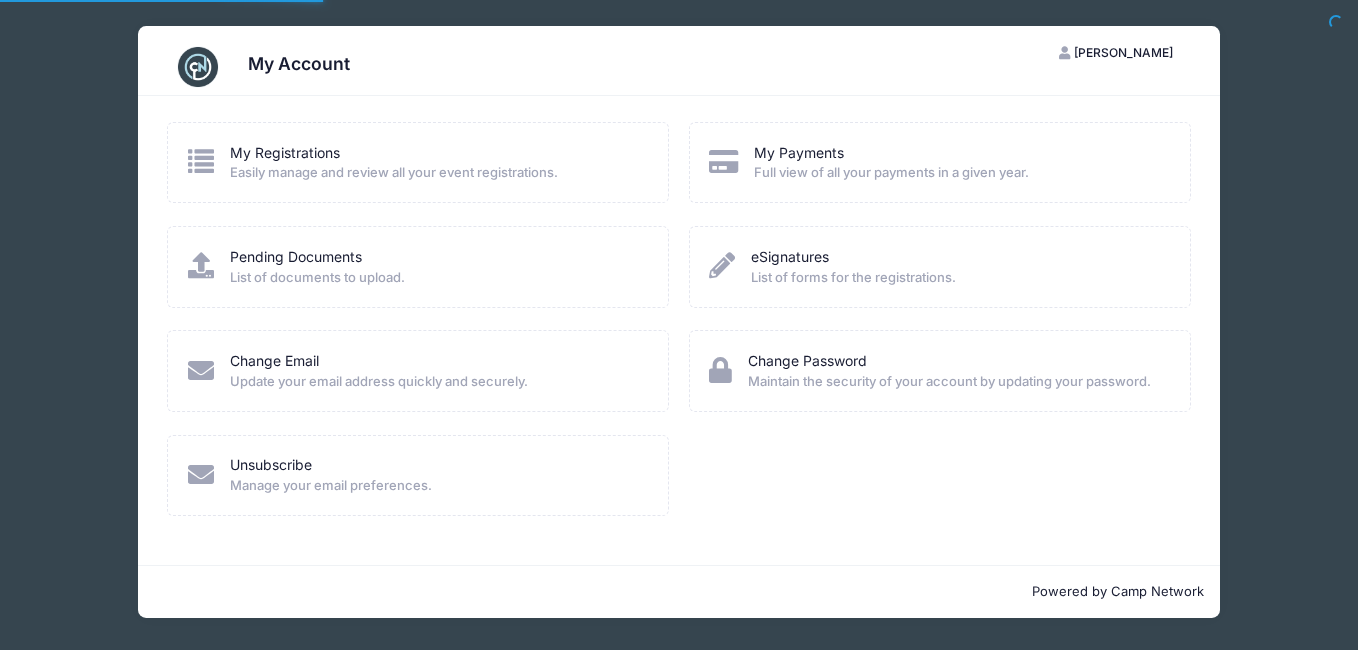 scroll, scrollTop: 0, scrollLeft: 0, axis: both 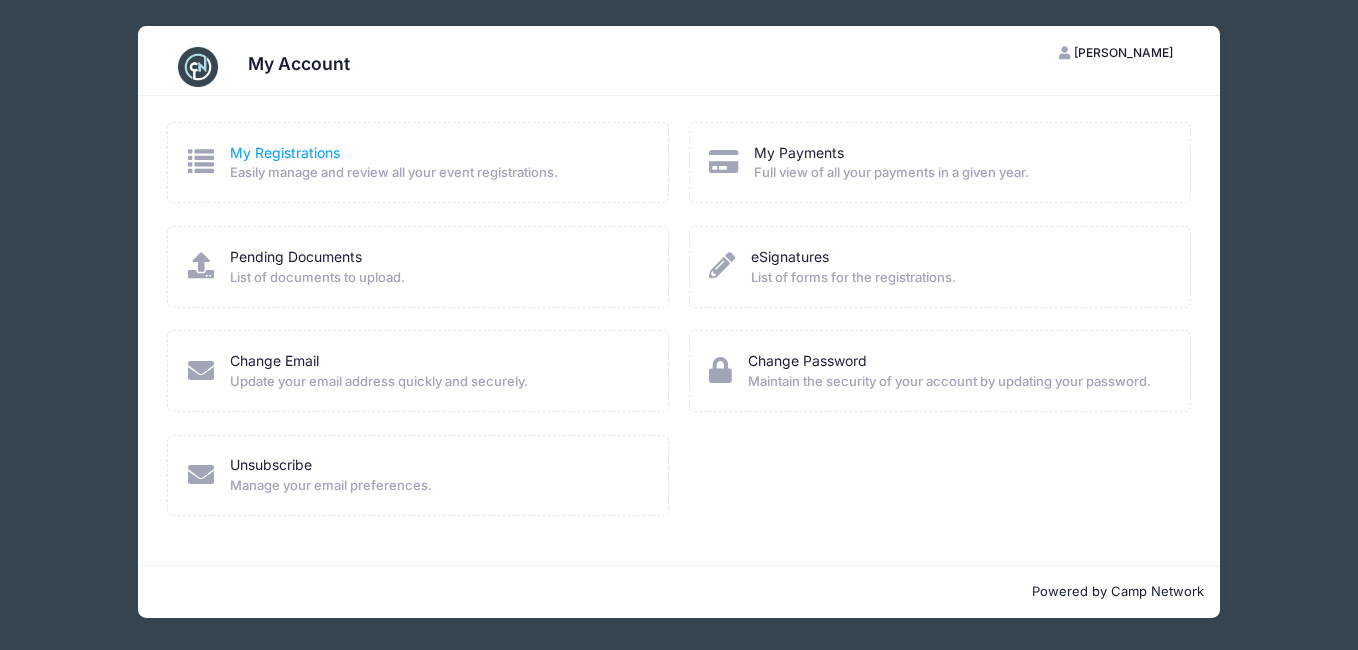 click on "My Registrations" at bounding box center [285, 152] 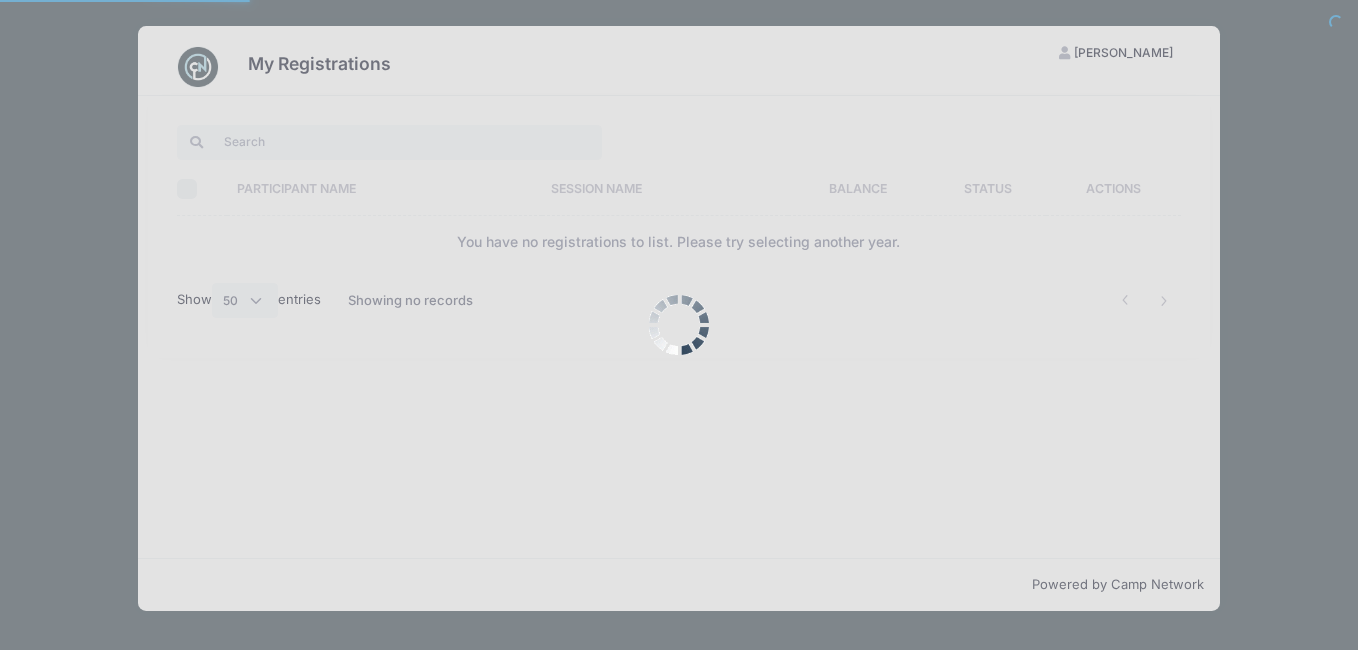 select on "50" 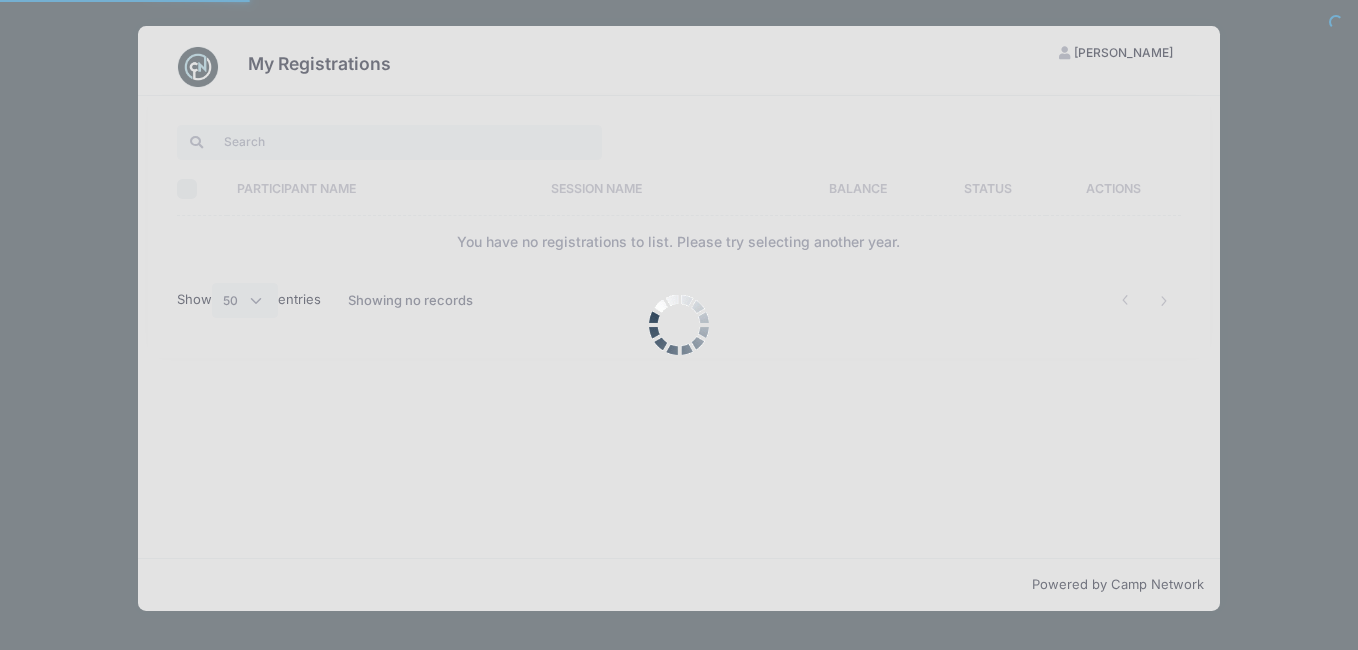 scroll, scrollTop: 0, scrollLeft: 0, axis: both 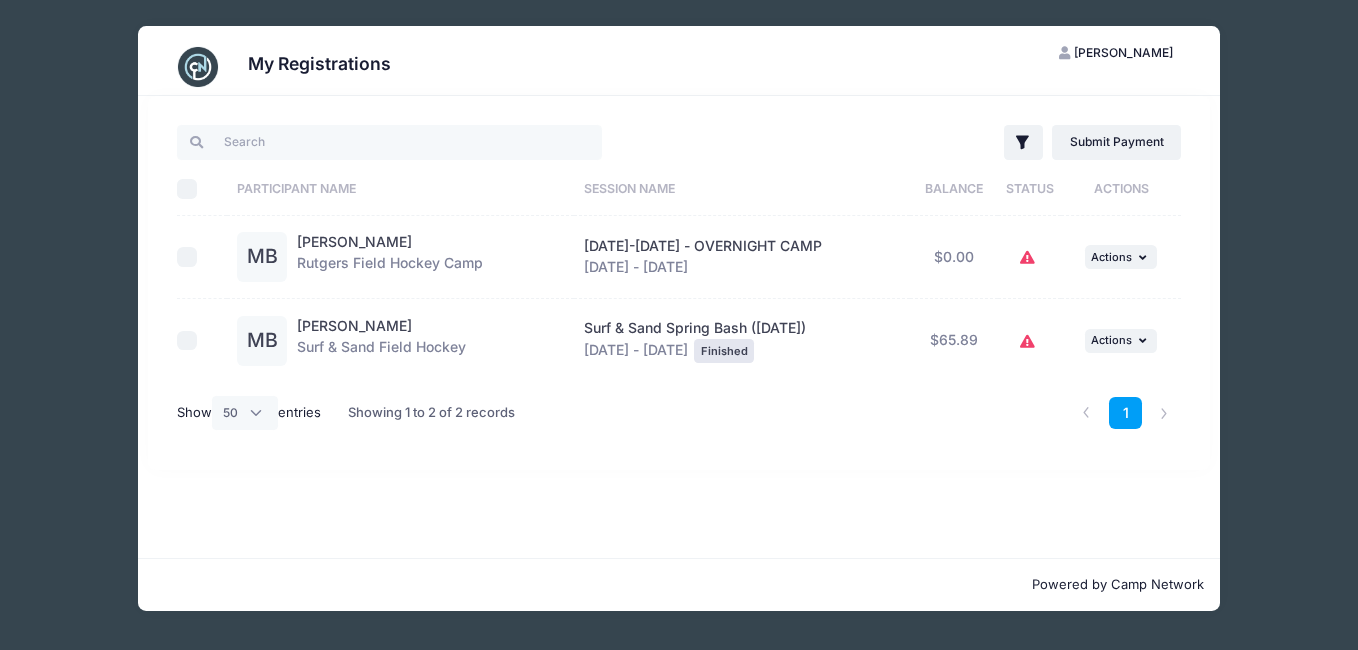 click at bounding box center [187, 257] 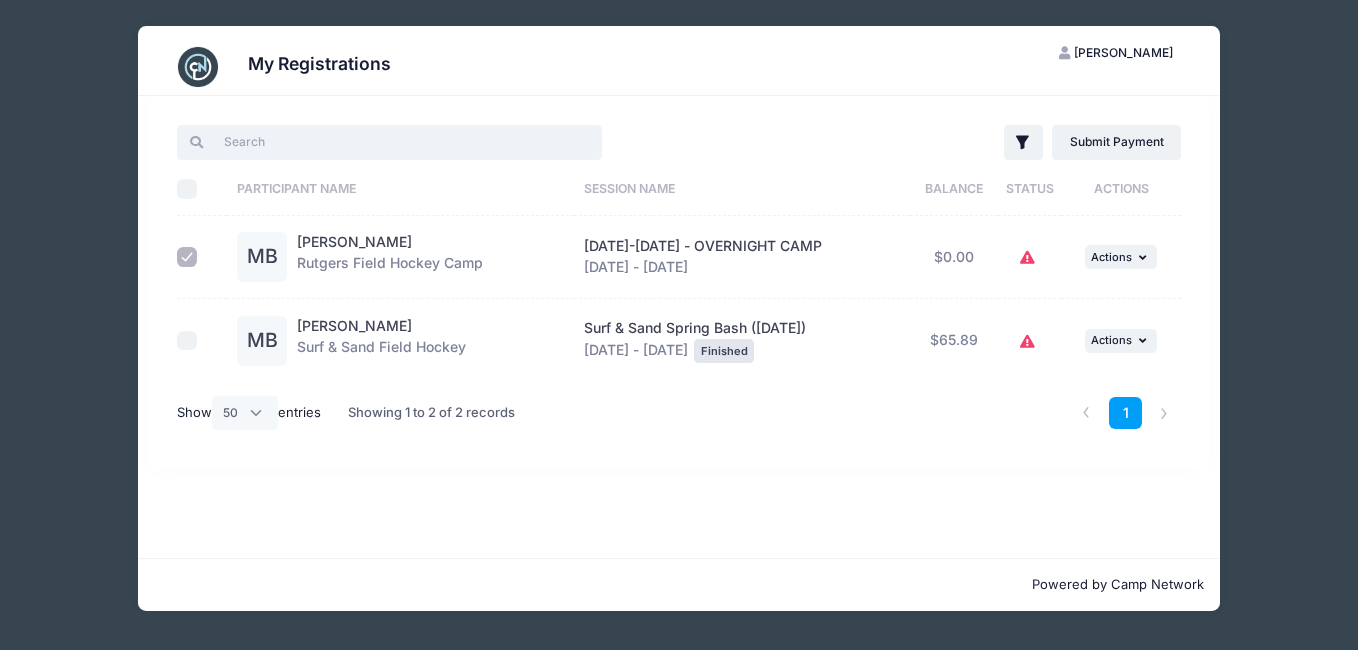click at bounding box center [389, 142] 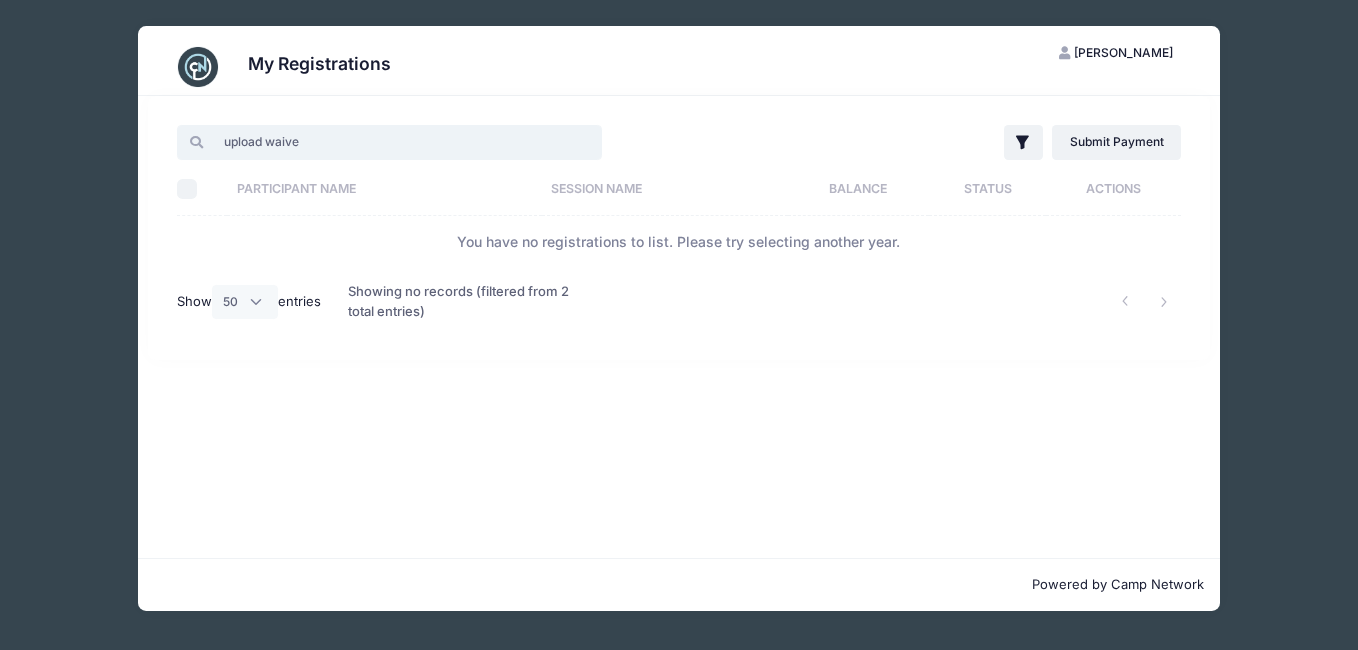 type on "upload waiver" 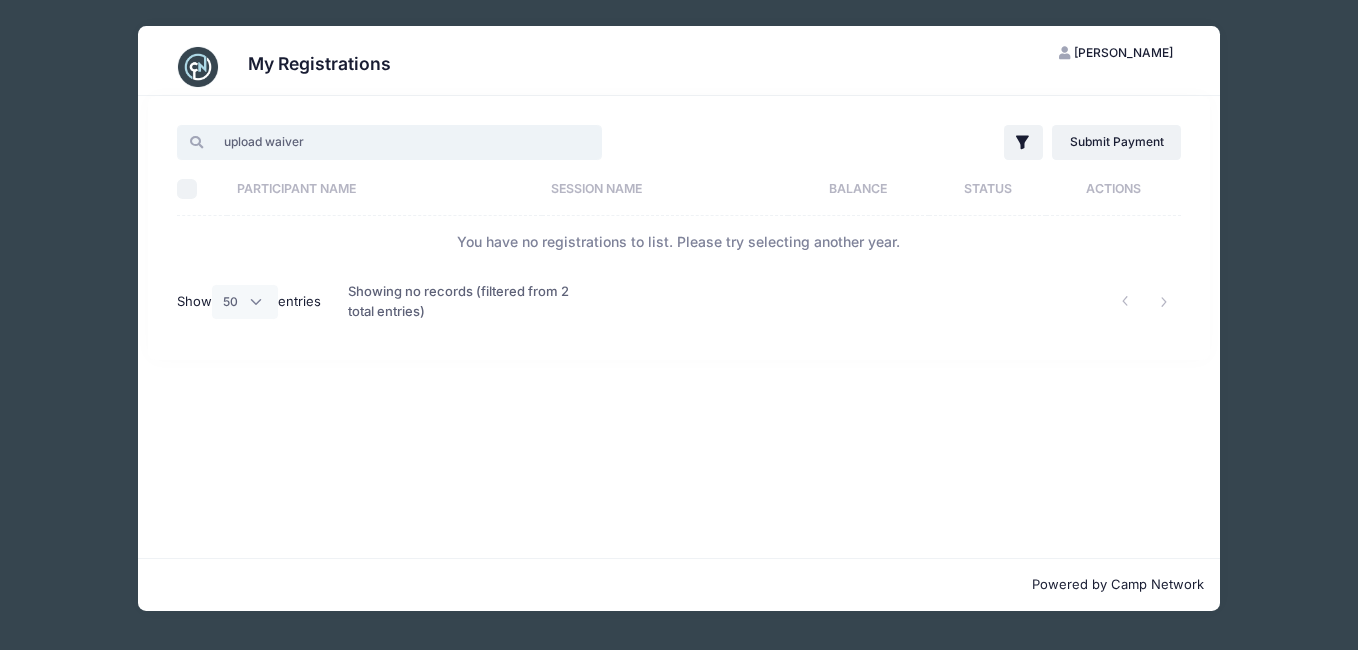 click on "upload waiver" at bounding box center [389, 142] 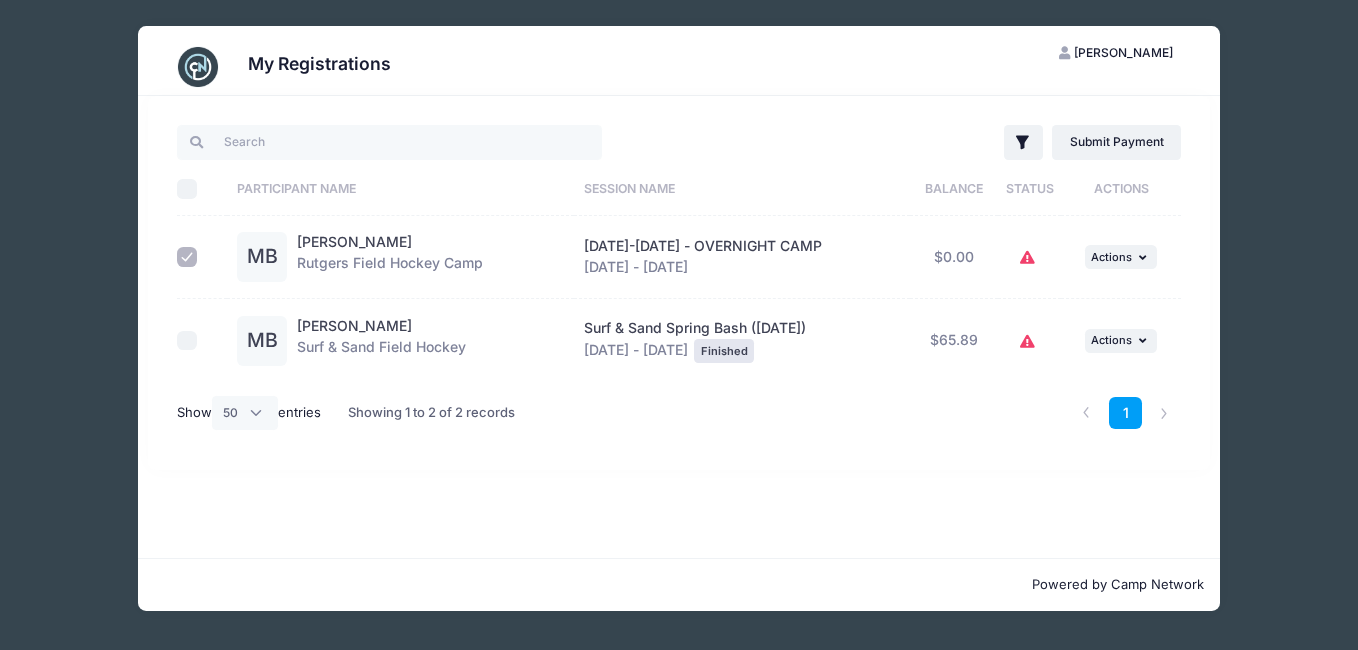 click on "MB" at bounding box center [262, 257] 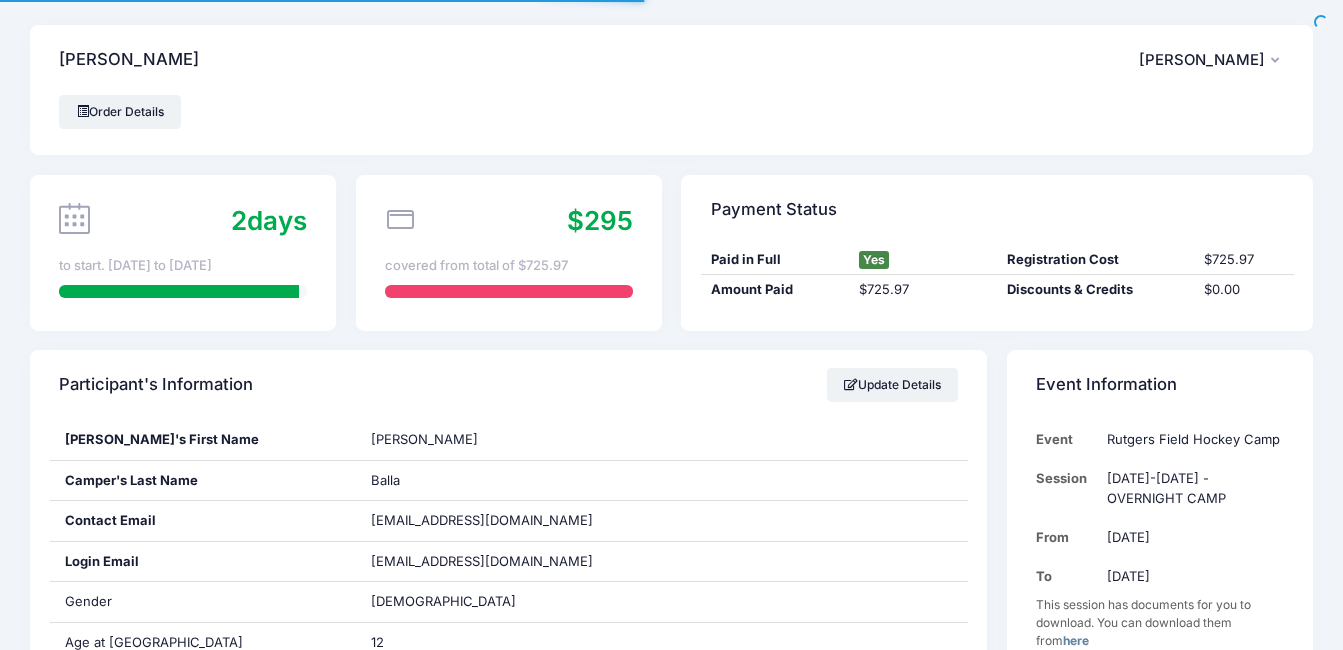 scroll, scrollTop: 0, scrollLeft: 0, axis: both 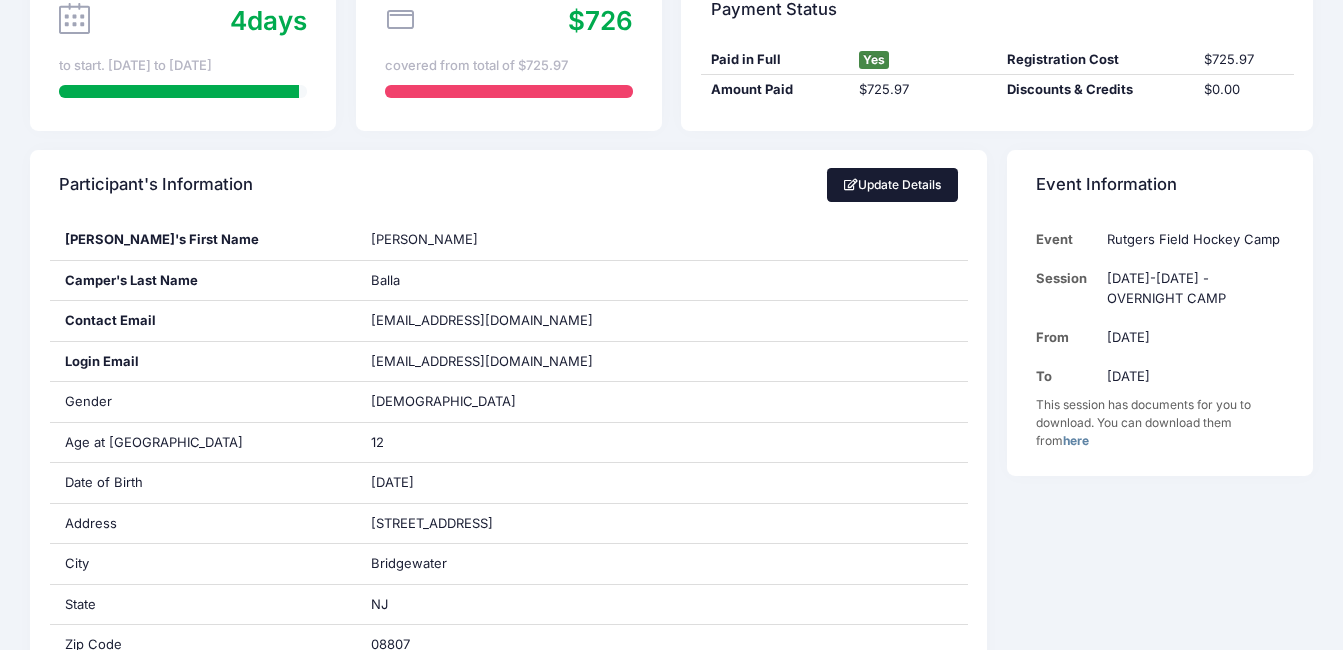 click on "Update Details" at bounding box center (893, 185) 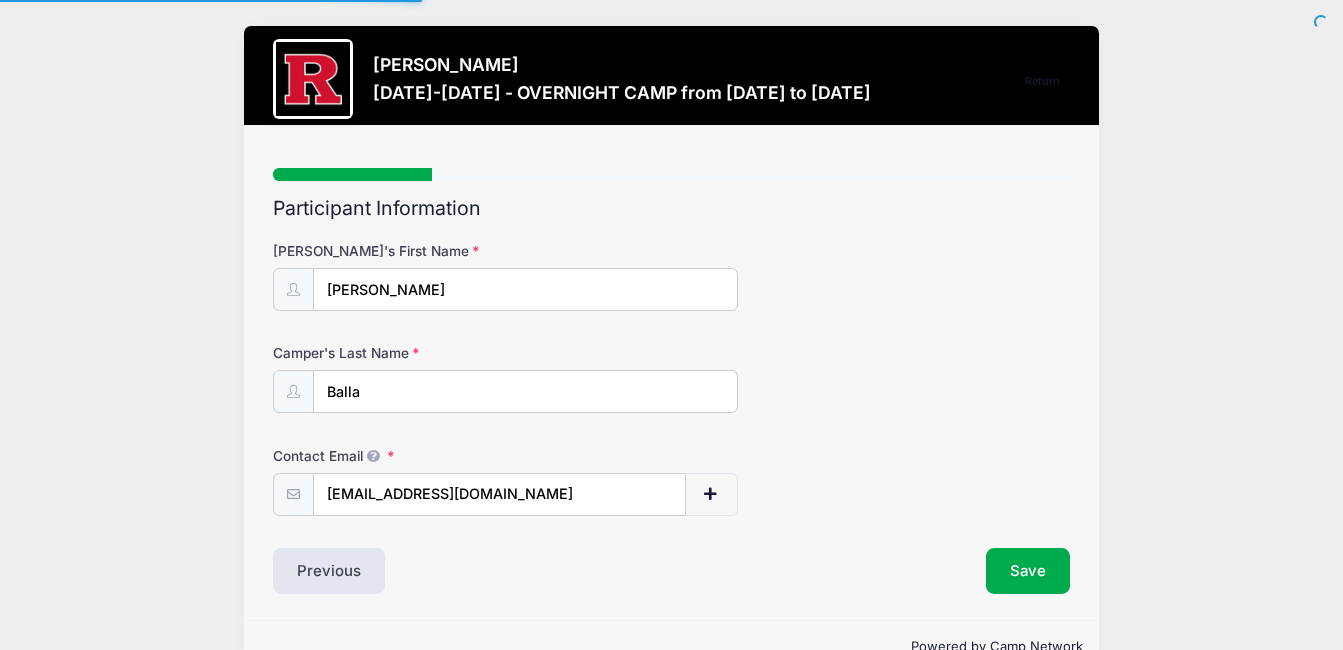 scroll, scrollTop: 0, scrollLeft: 0, axis: both 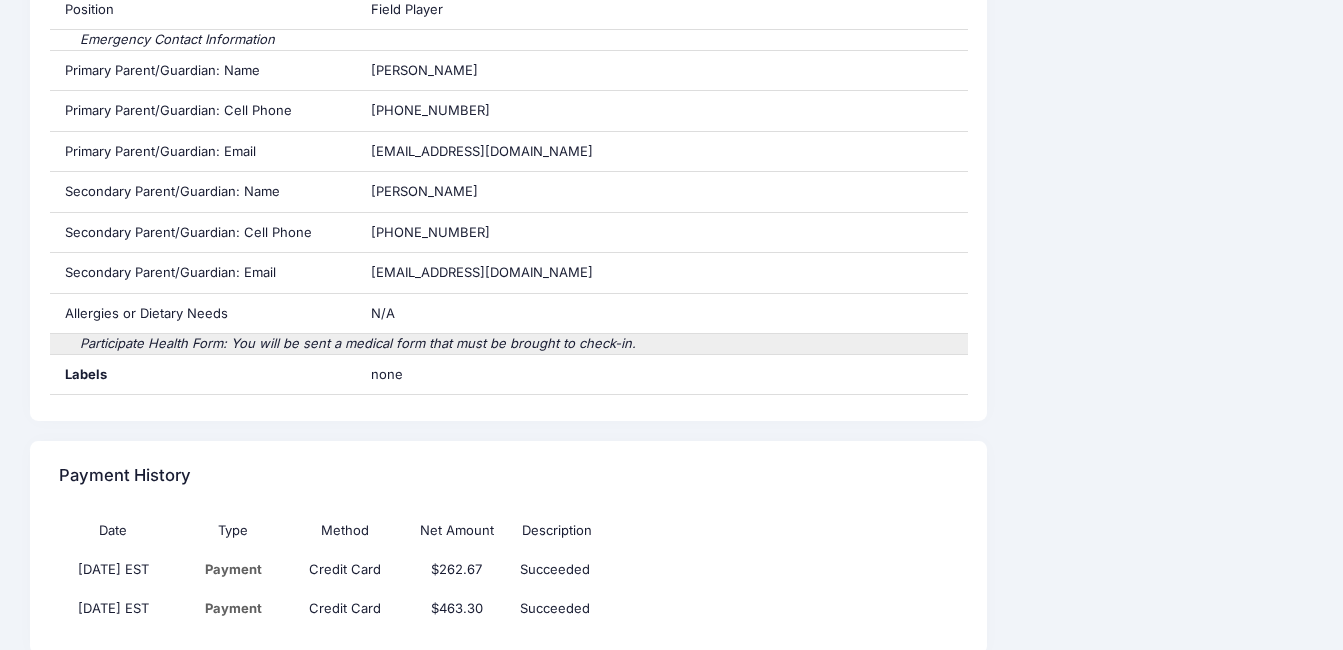 click on "Participate Health Form: You will be sent a medical form that must be brought to check-in." at bounding box center (509, 344) 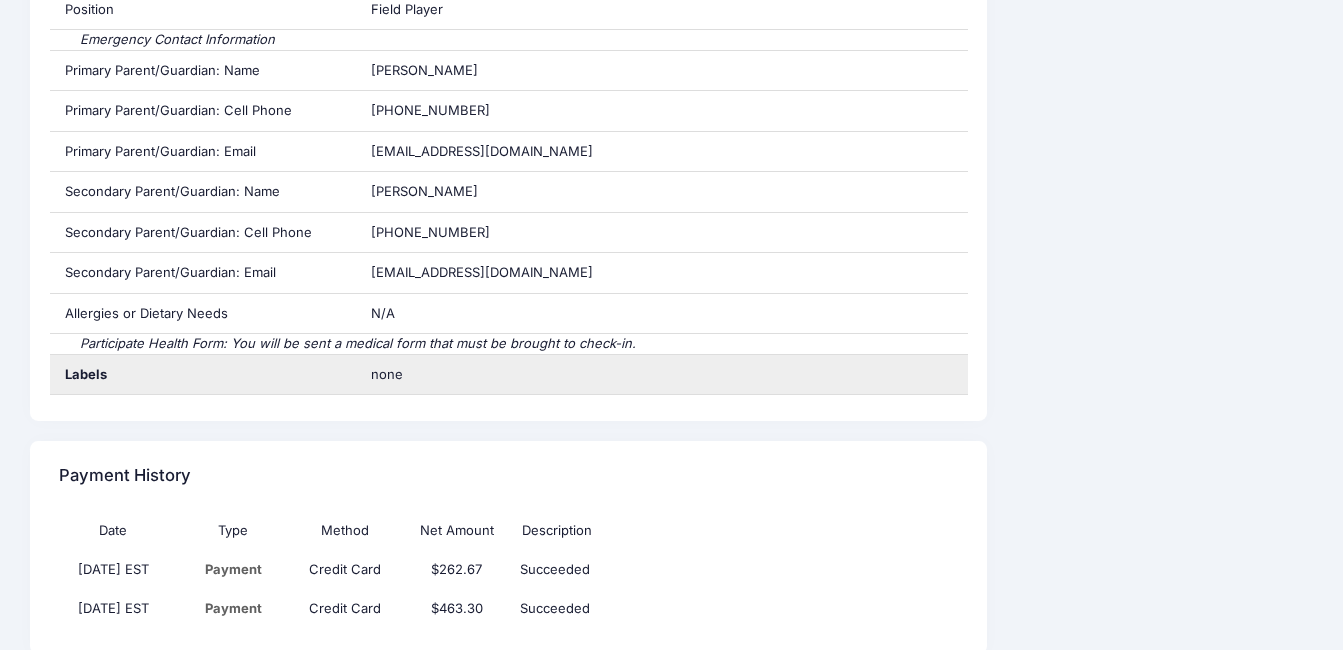 click on "Labels" at bounding box center [203, 375] 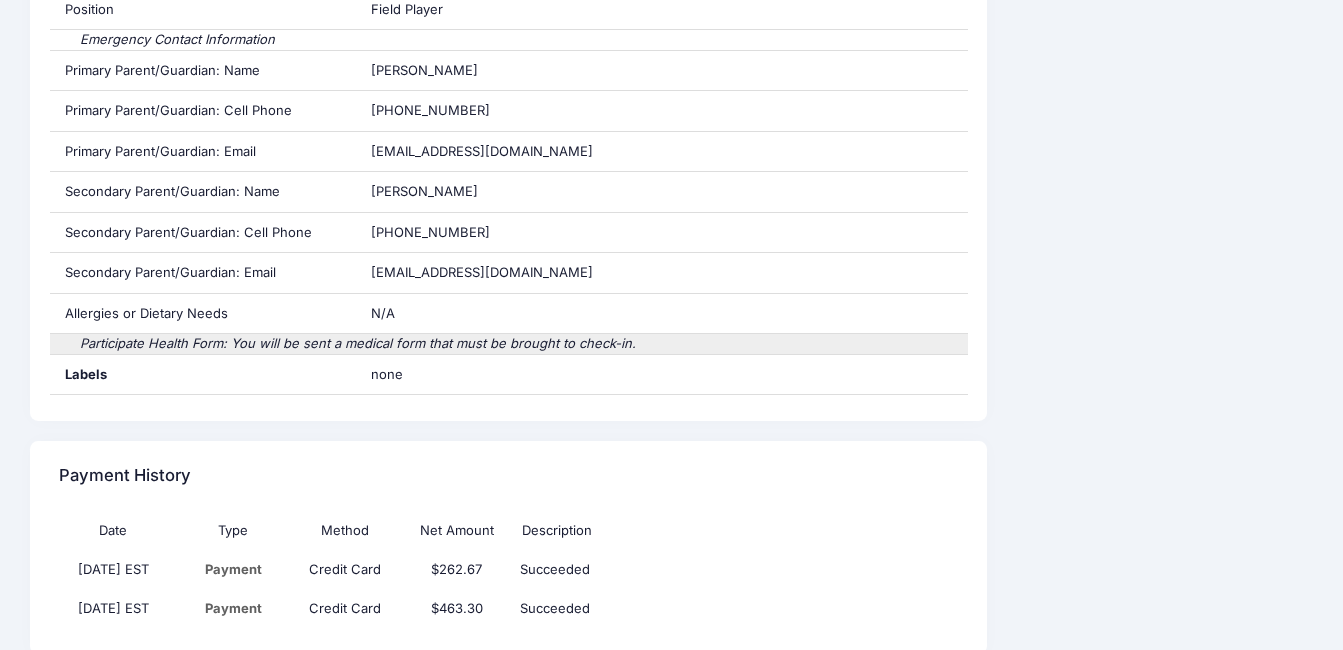 click on "Participate Health Form: You will be sent a medical form that must be brought to check-in." at bounding box center (509, 344) 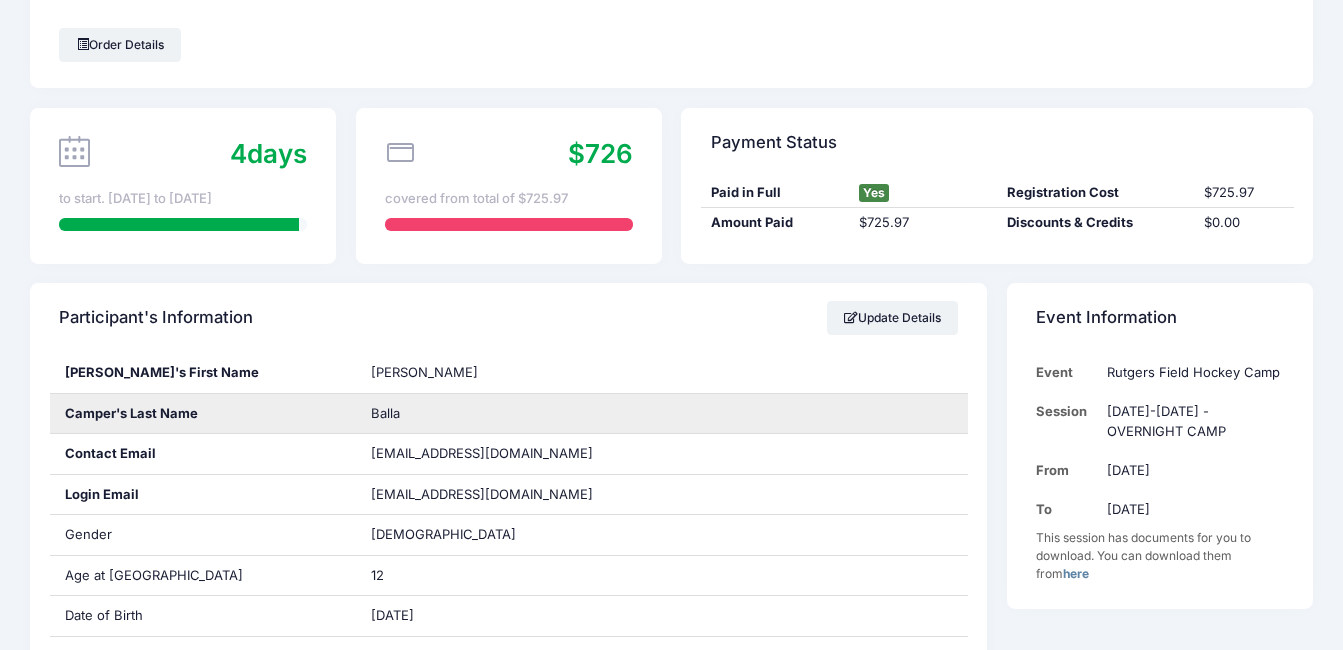 scroll, scrollTop: 0, scrollLeft: 0, axis: both 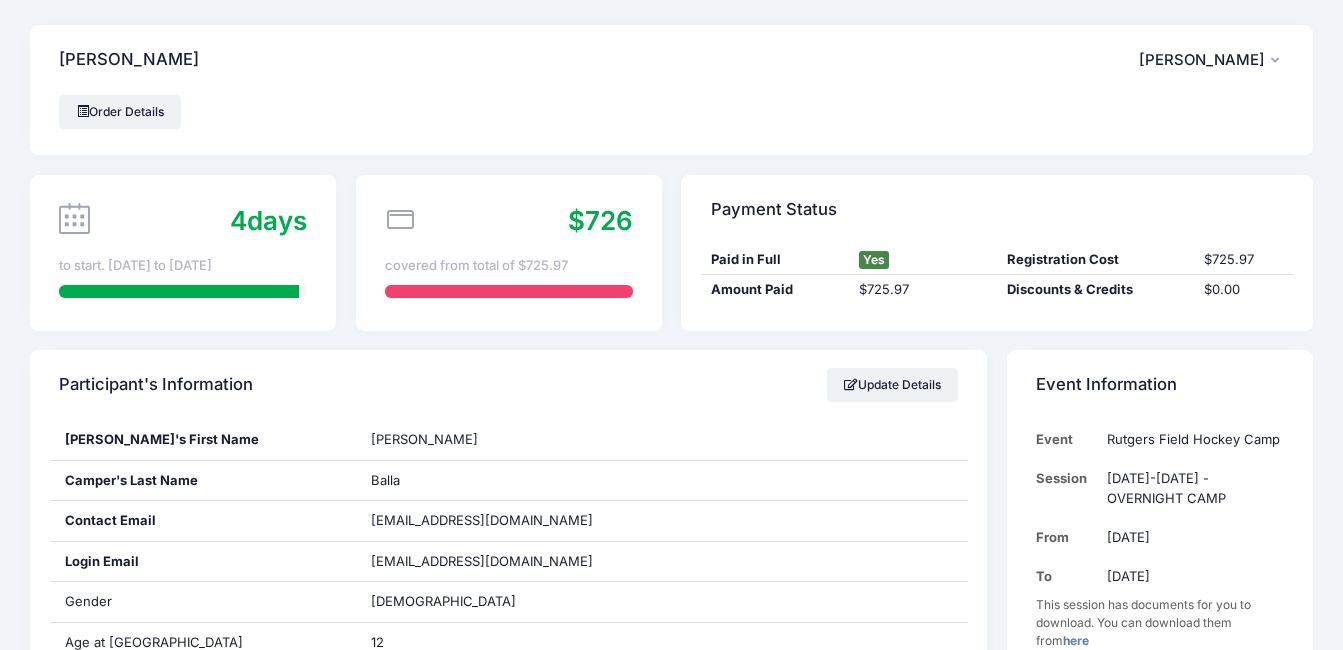 click on "[PERSON_NAME]" at bounding box center [1202, 60] 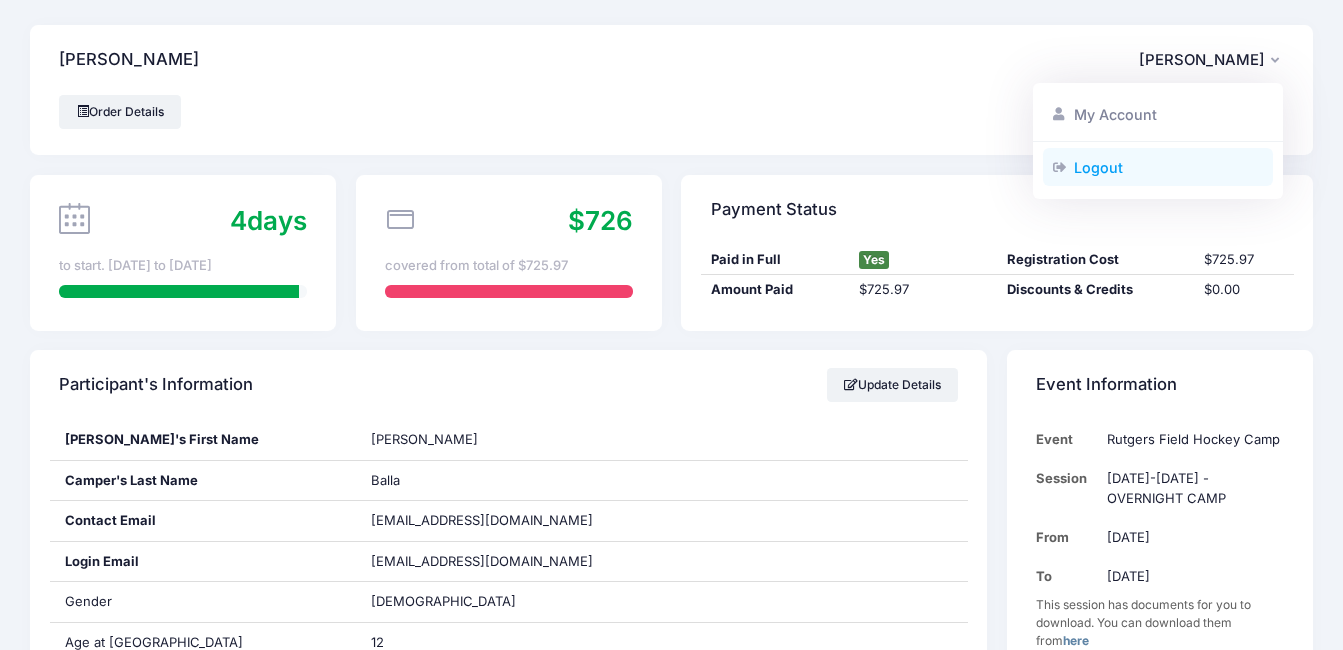 click on "Logout" at bounding box center (1158, 167) 